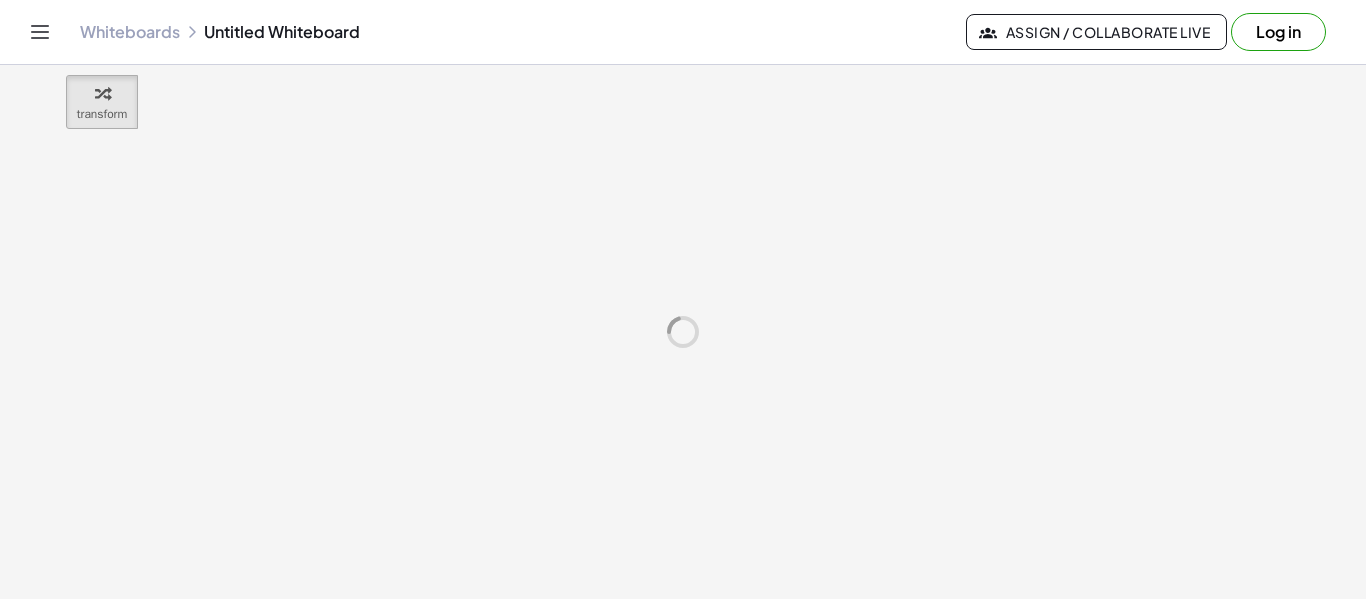 scroll, scrollTop: 0, scrollLeft: 0, axis: both 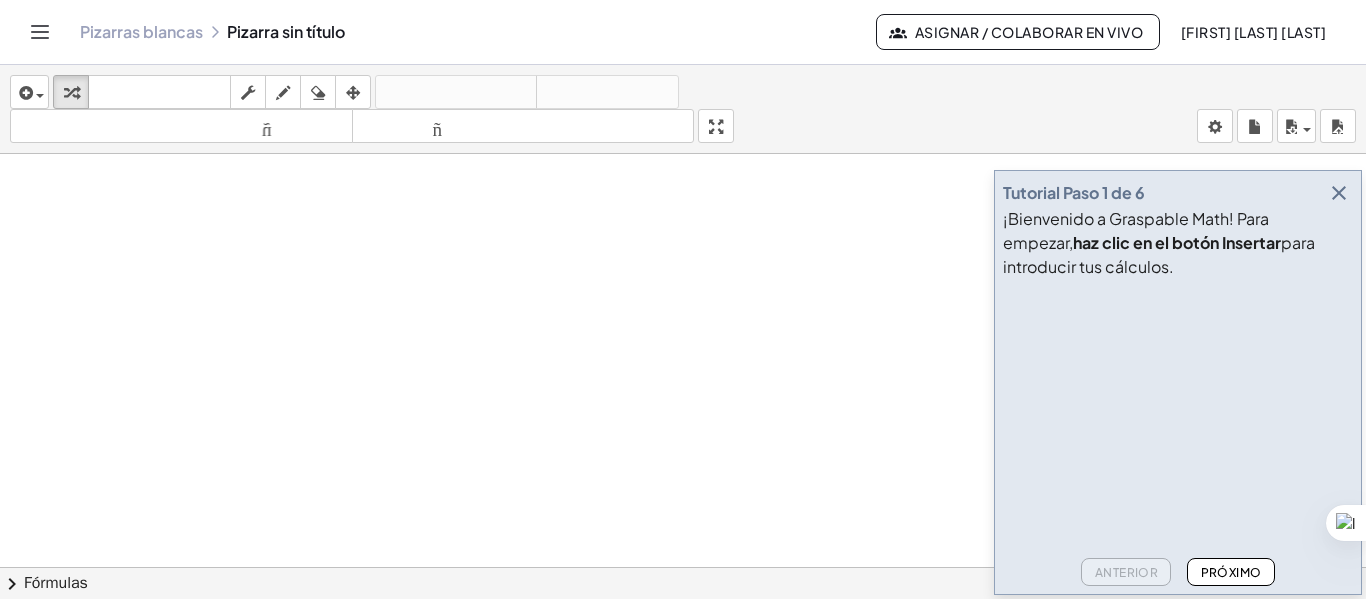 click at bounding box center (1339, 193) 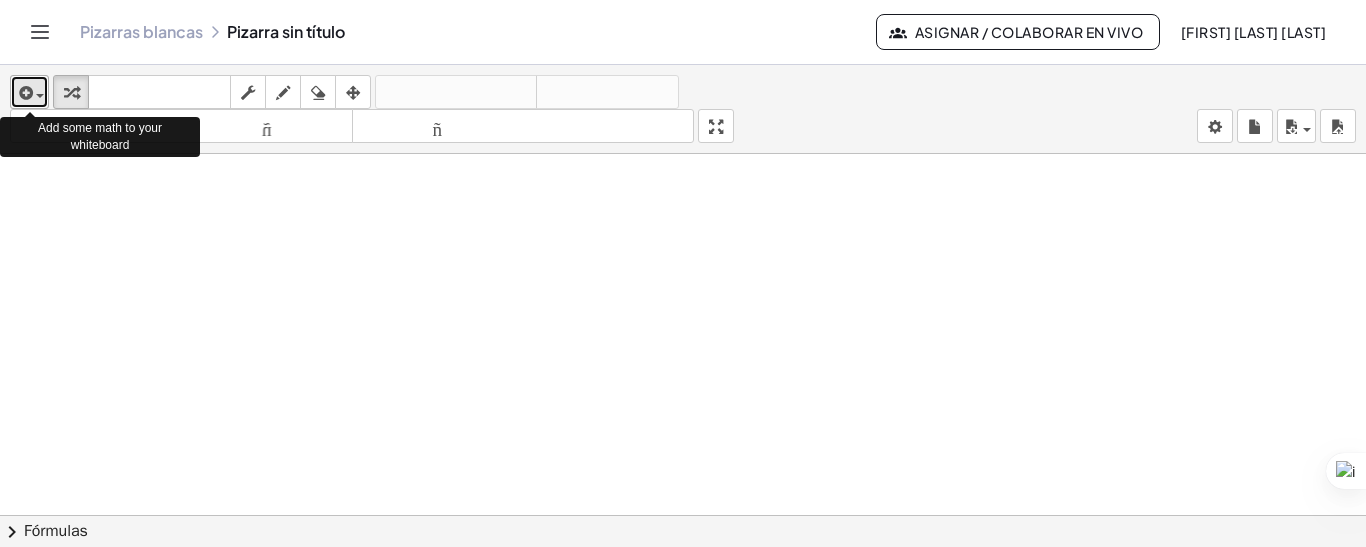 click at bounding box center (29, 92) 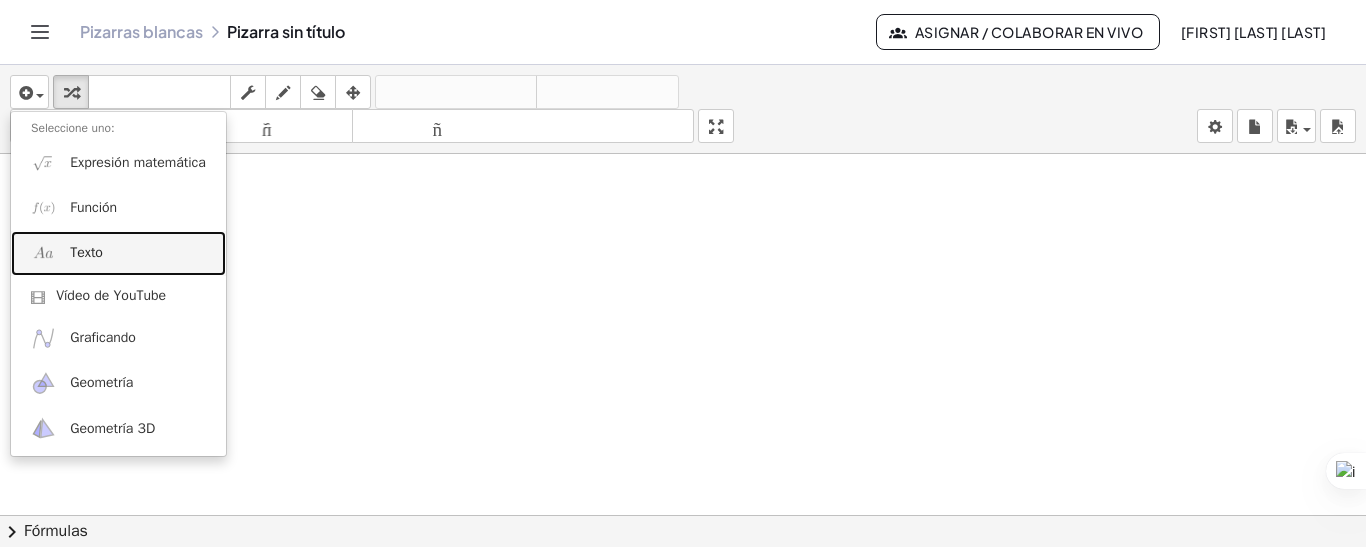 click on "Texto" at bounding box center (118, 253) 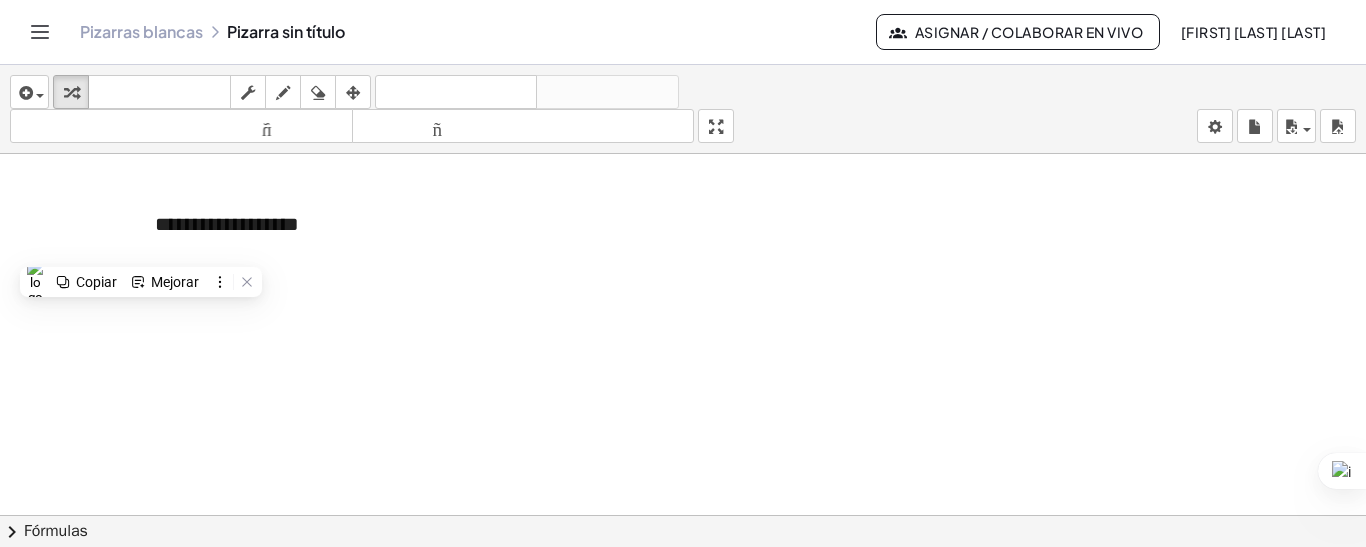 type 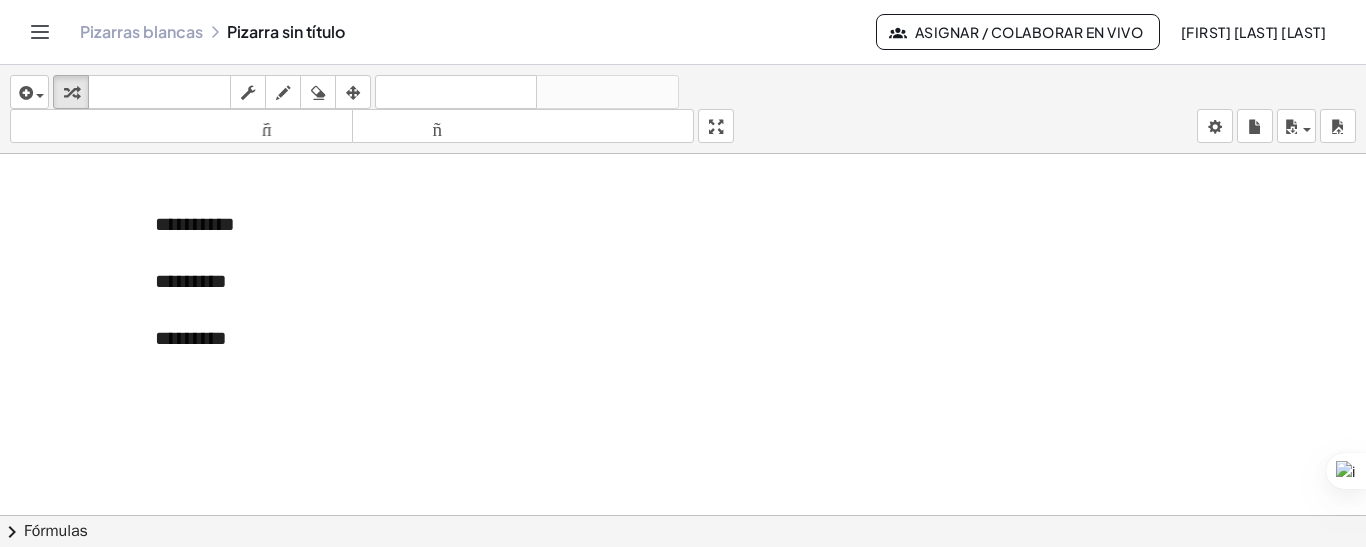 click at bounding box center (683, 646) 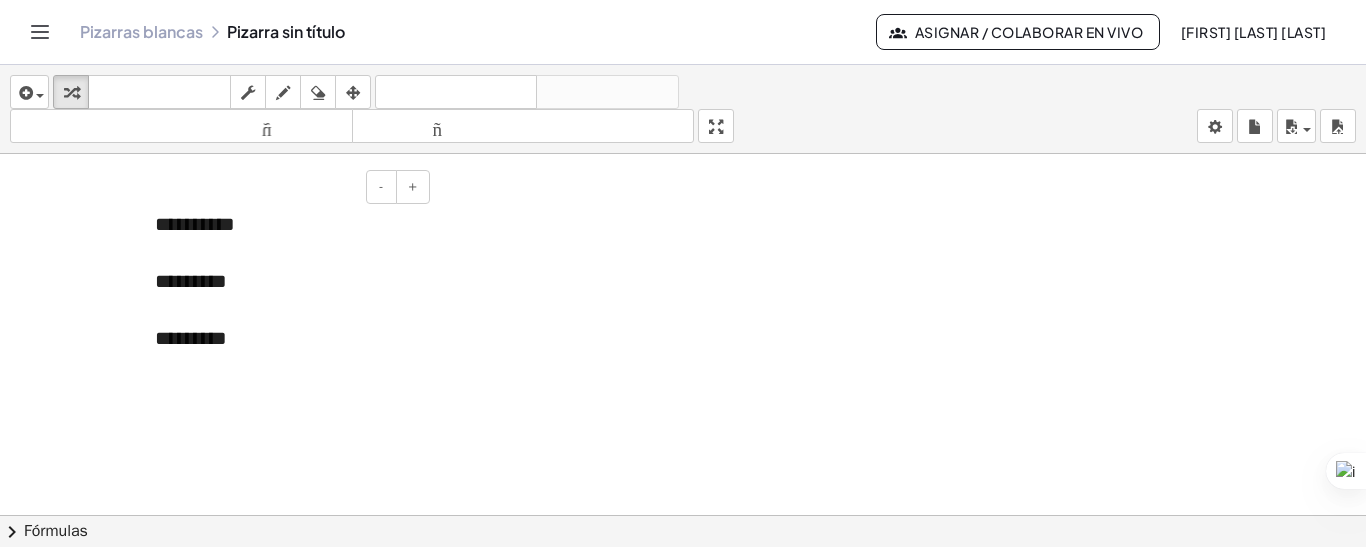 click on "*********" at bounding box center [285, 281] 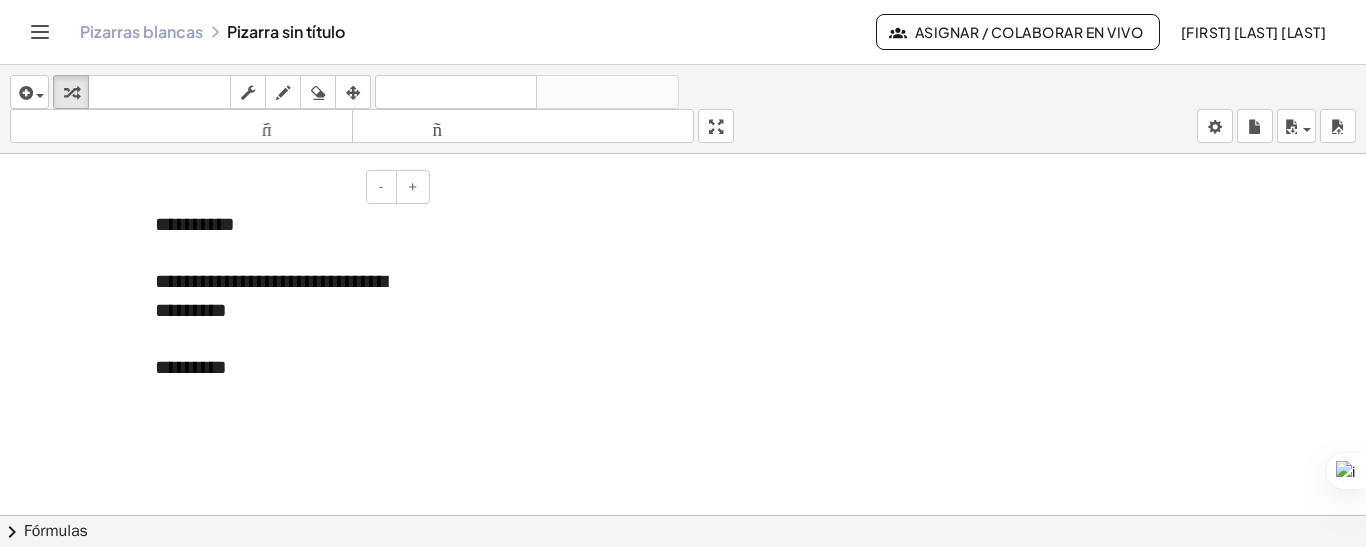click on "**********" at bounding box center [271, 295] 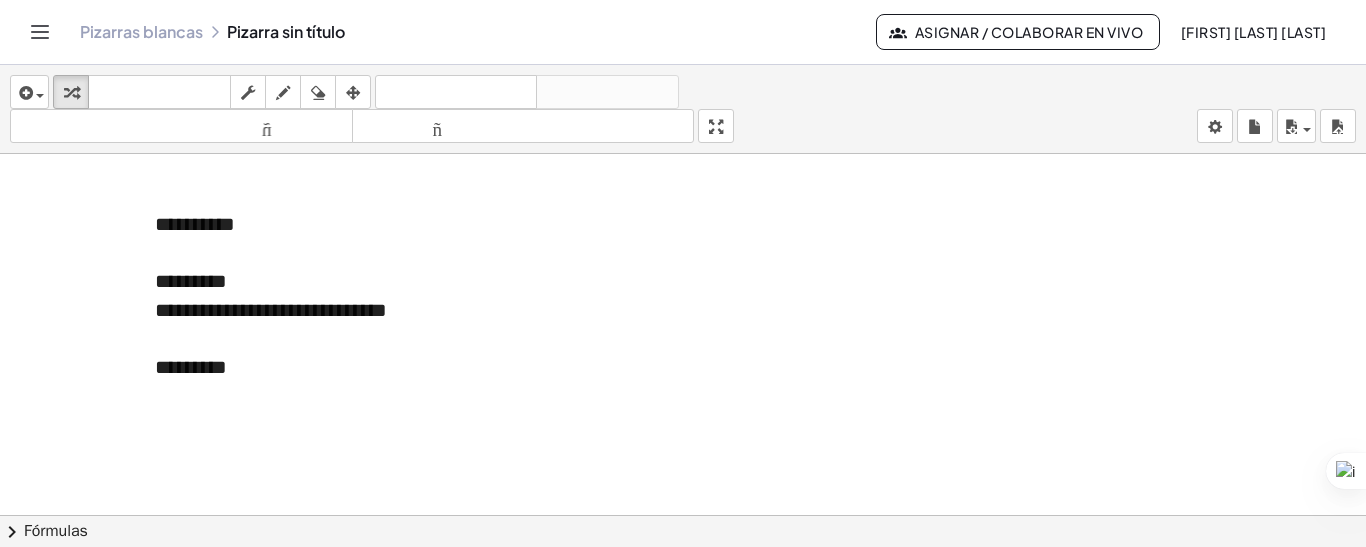 click at bounding box center (683, 646) 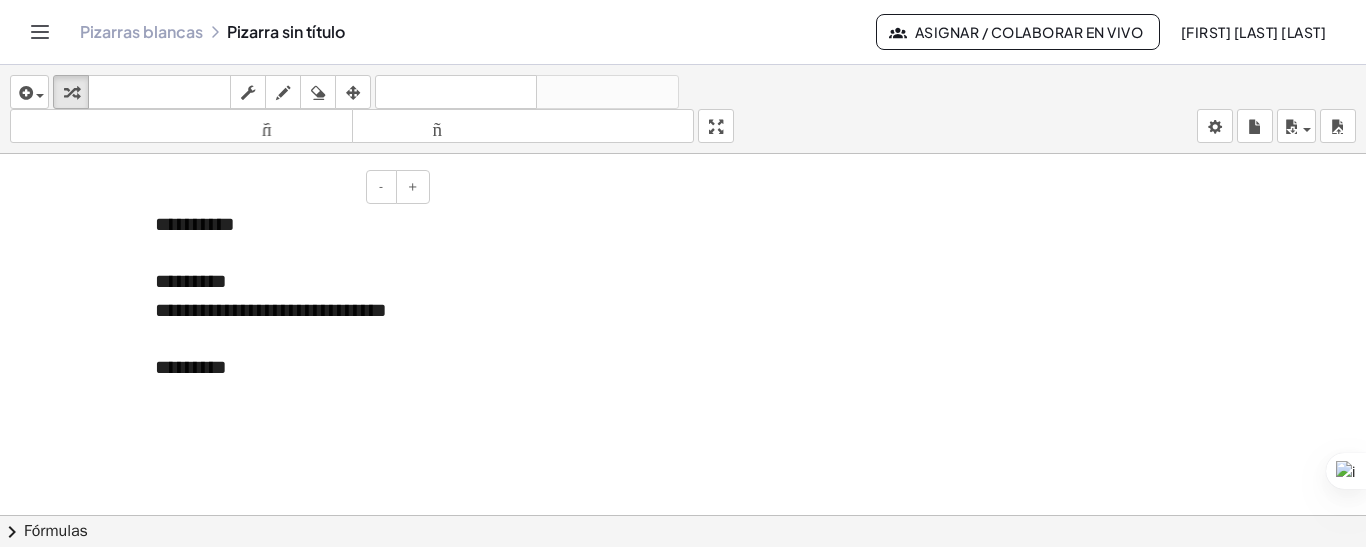 click on "**********" at bounding box center [271, 310] 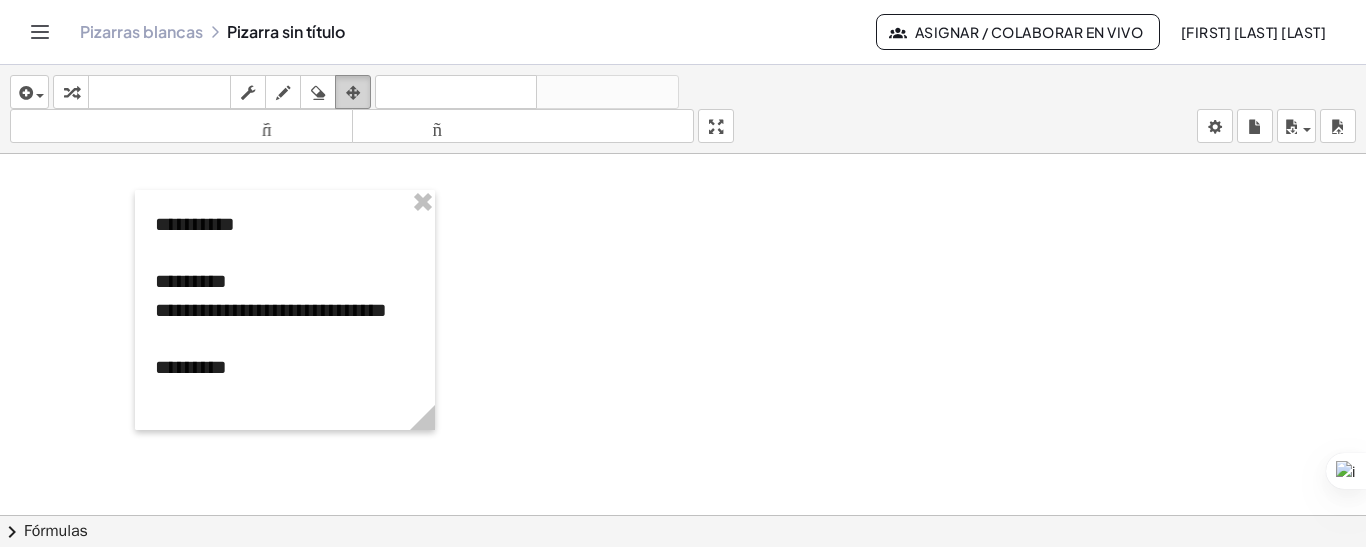 click at bounding box center (353, 93) 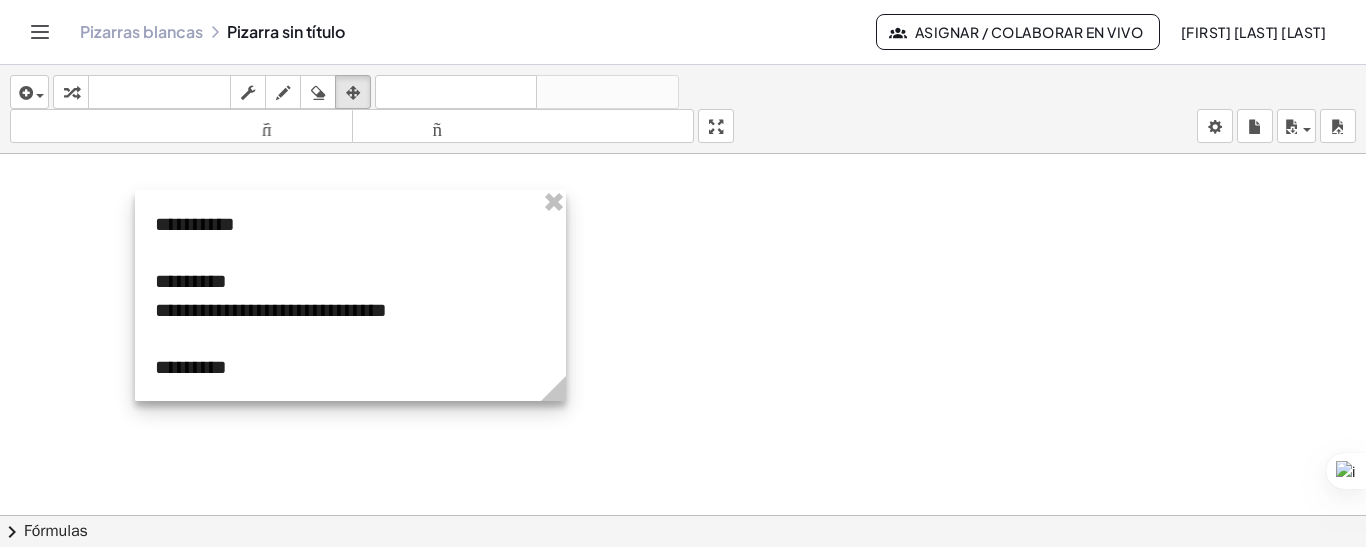 drag, startPoint x: 433, startPoint y: 431, endPoint x: 564, endPoint y: 416, distance: 131.85599 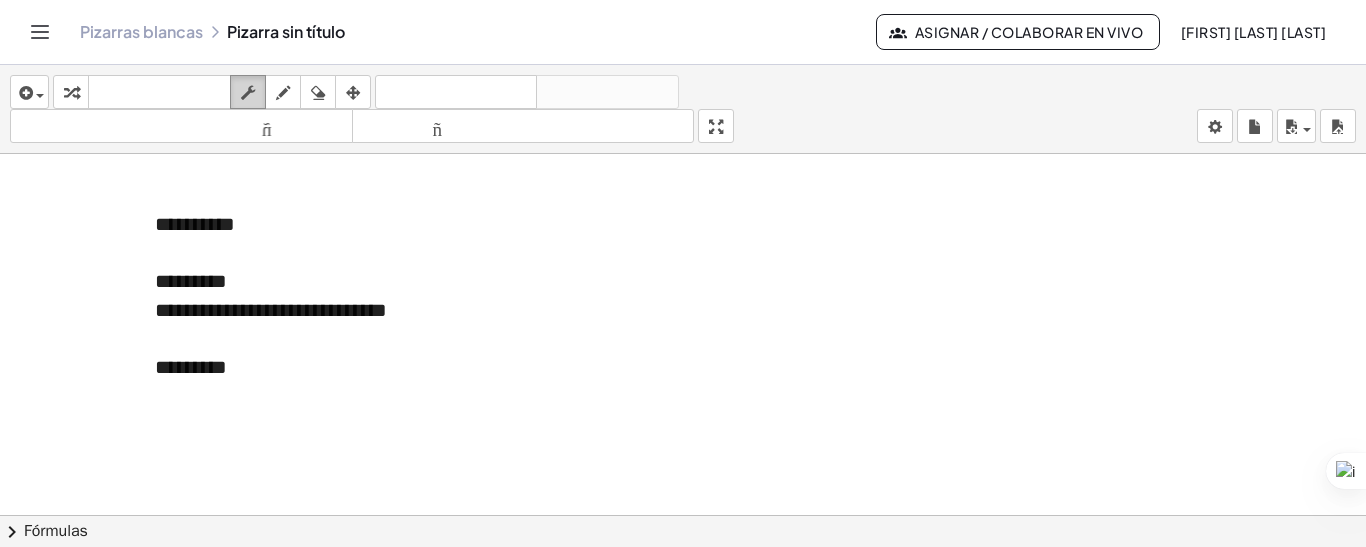 click at bounding box center (248, 93) 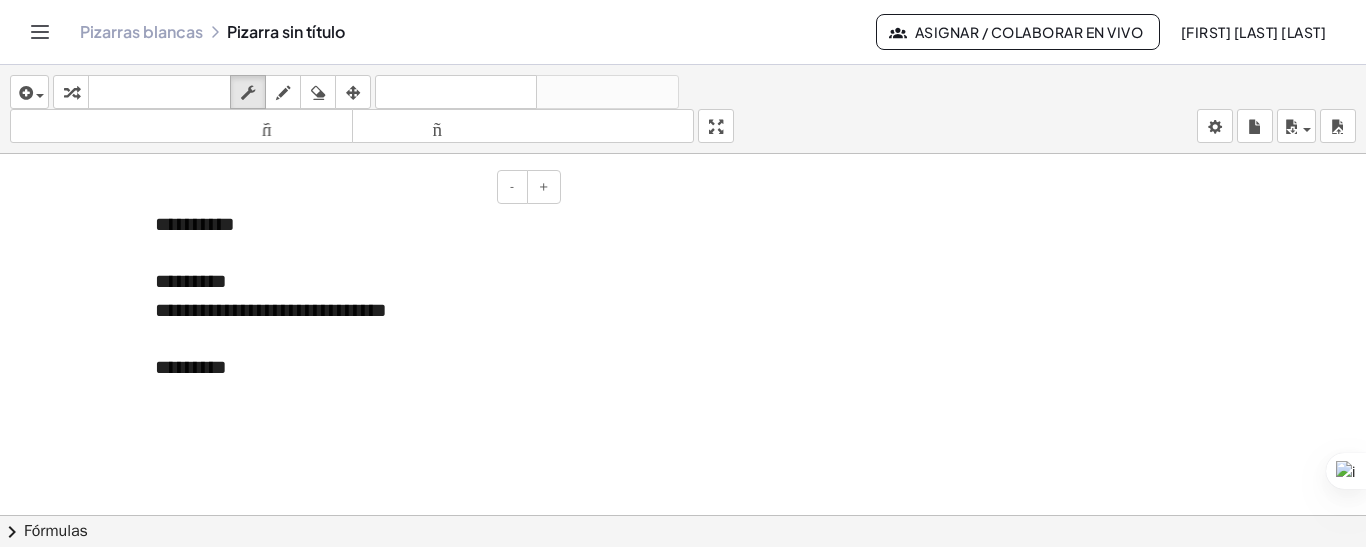 click on "**********" at bounding box center (350, 310) 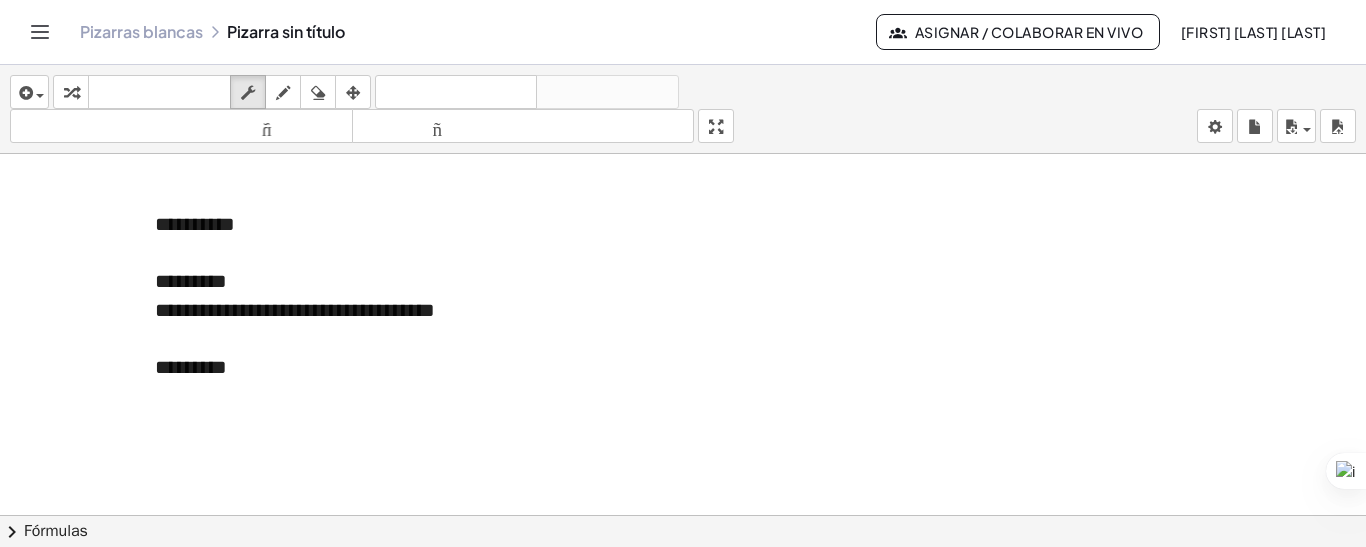 click at bounding box center [683, 646] 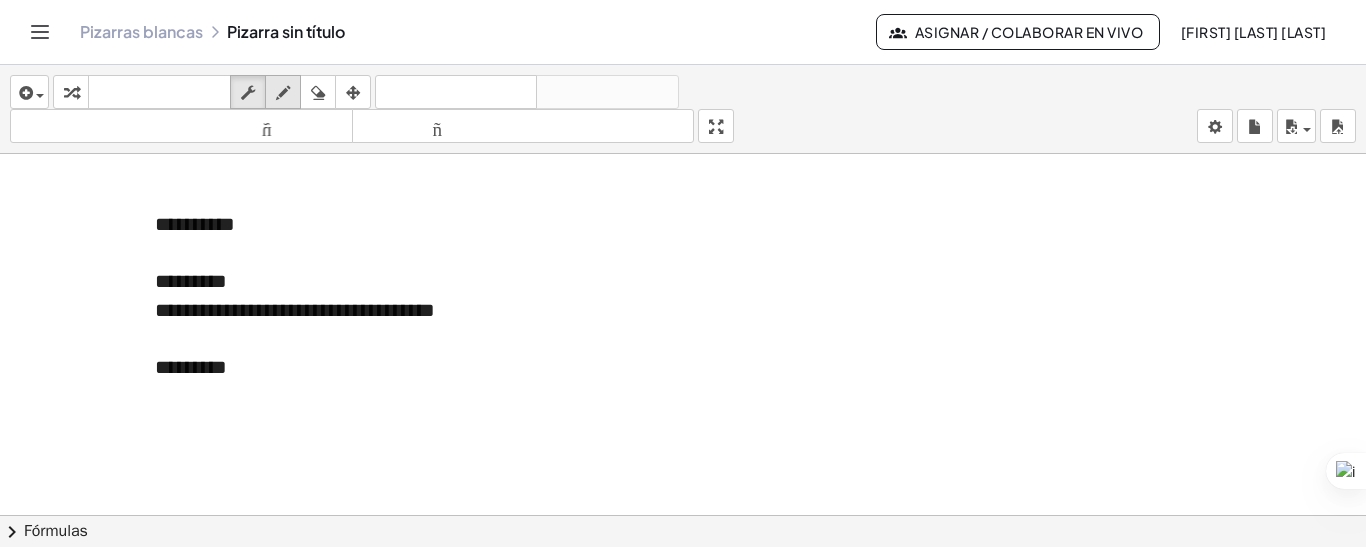 click at bounding box center [283, 93] 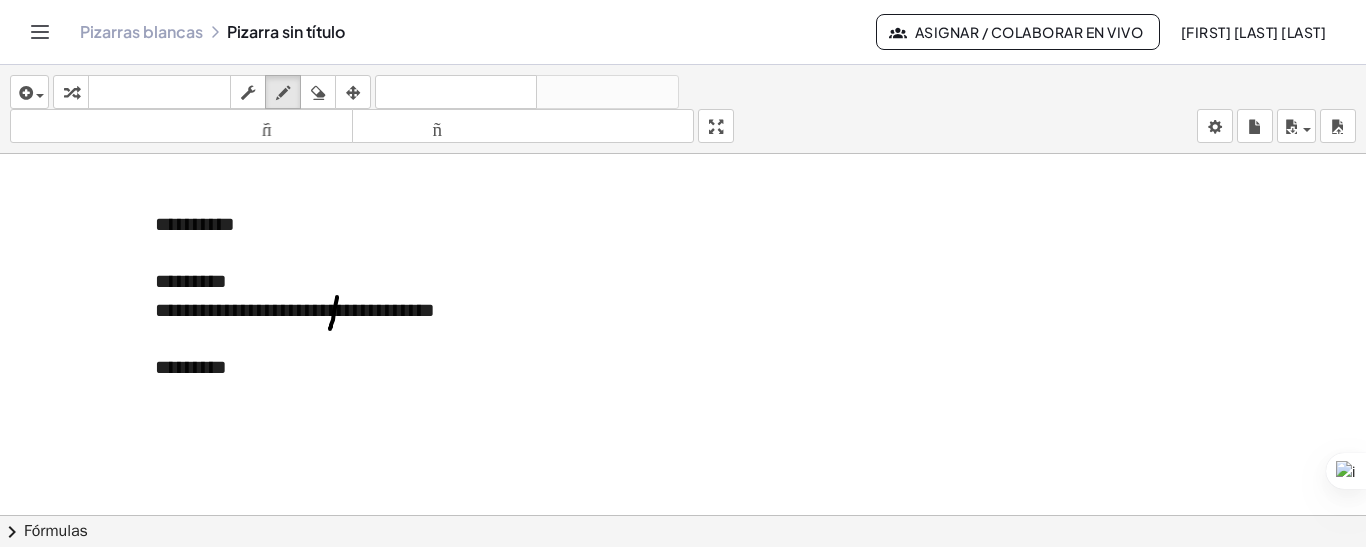 drag, startPoint x: 337, startPoint y: 297, endPoint x: 330, endPoint y: 329, distance: 32.75668 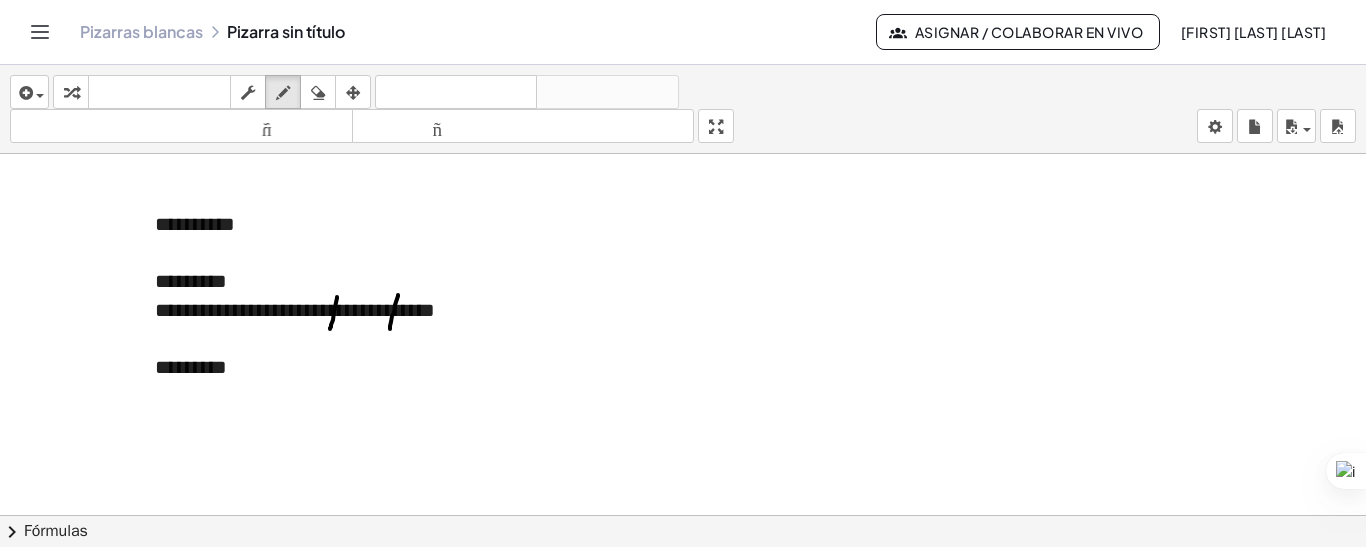 drag, startPoint x: 398, startPoint y: 295, endPoint x: 390, endPoint y: 329, distance: 34.928497 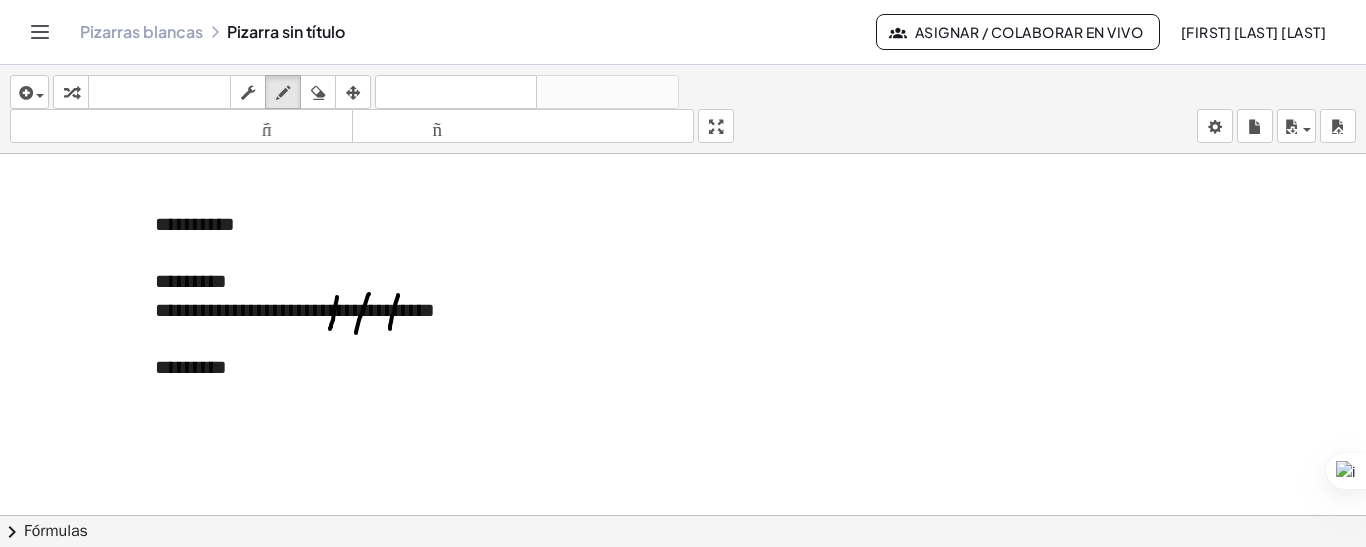 drag, startPoint x: 369, startPoint y: 294, endPoint x: 356, endPoint y: 333, distance: 41.109608 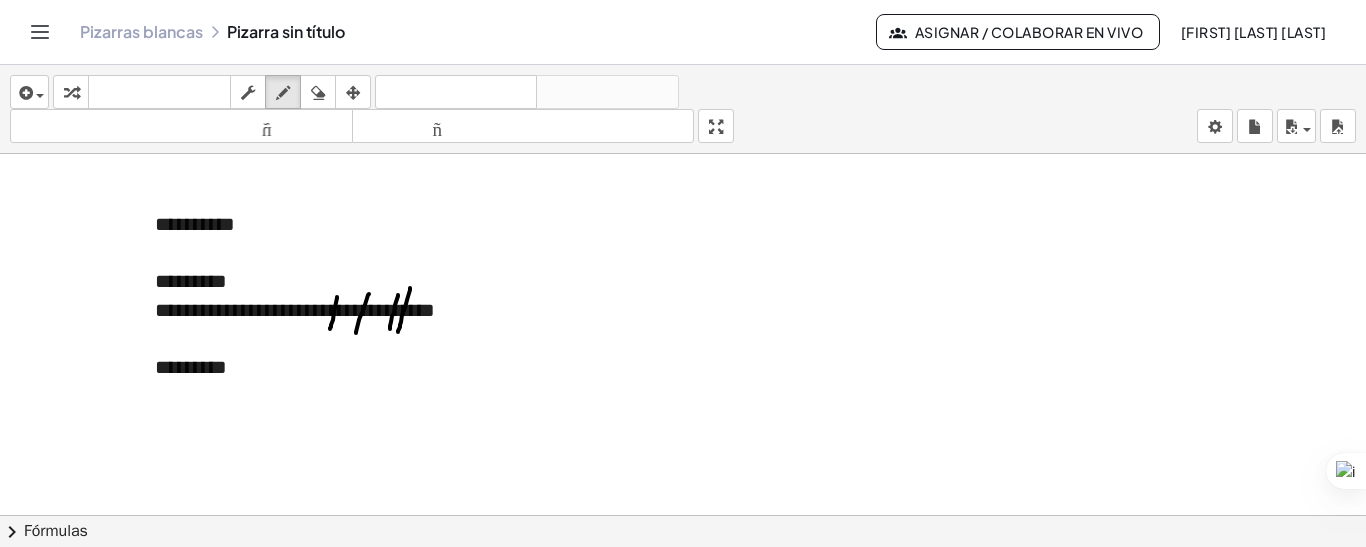 drag, startPoint x: 410, startPoint y: 288, endPoint x: 398, endPoint y: 332, distance: 45.607018 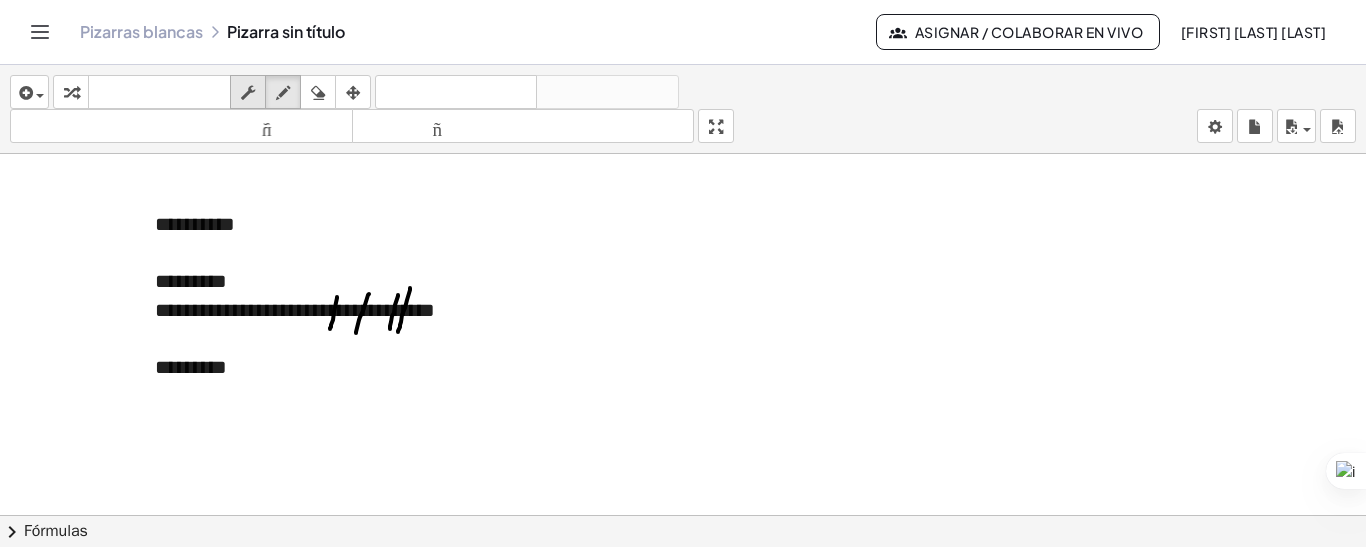 click at bounding box center (248, 93) 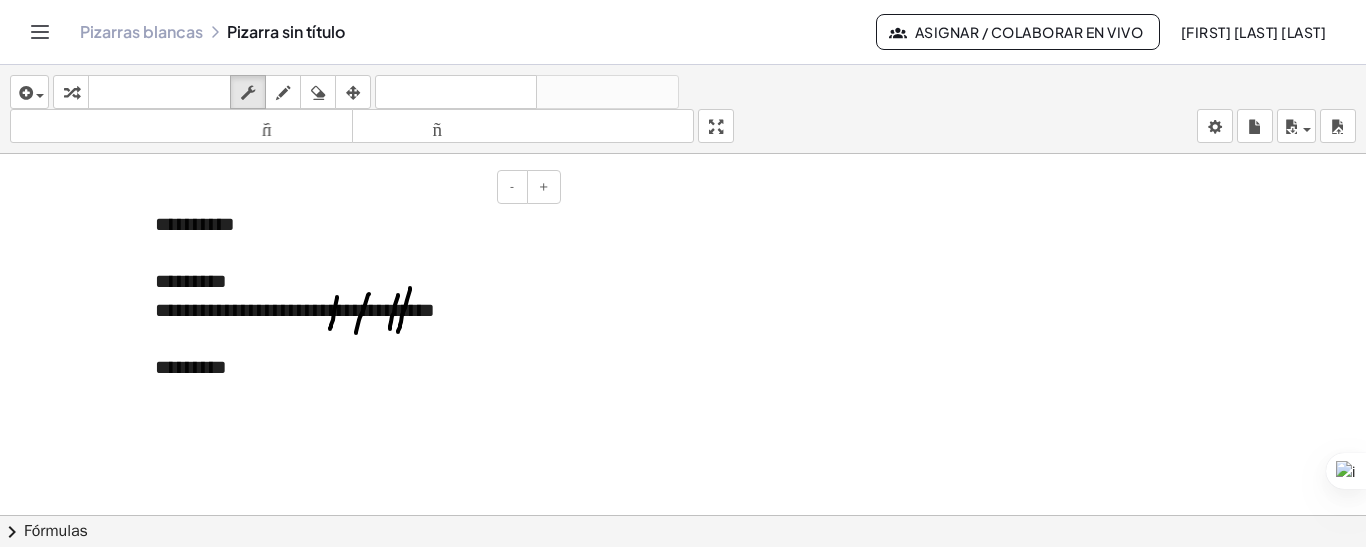 click on "**********" at bounding box center [350, 310] 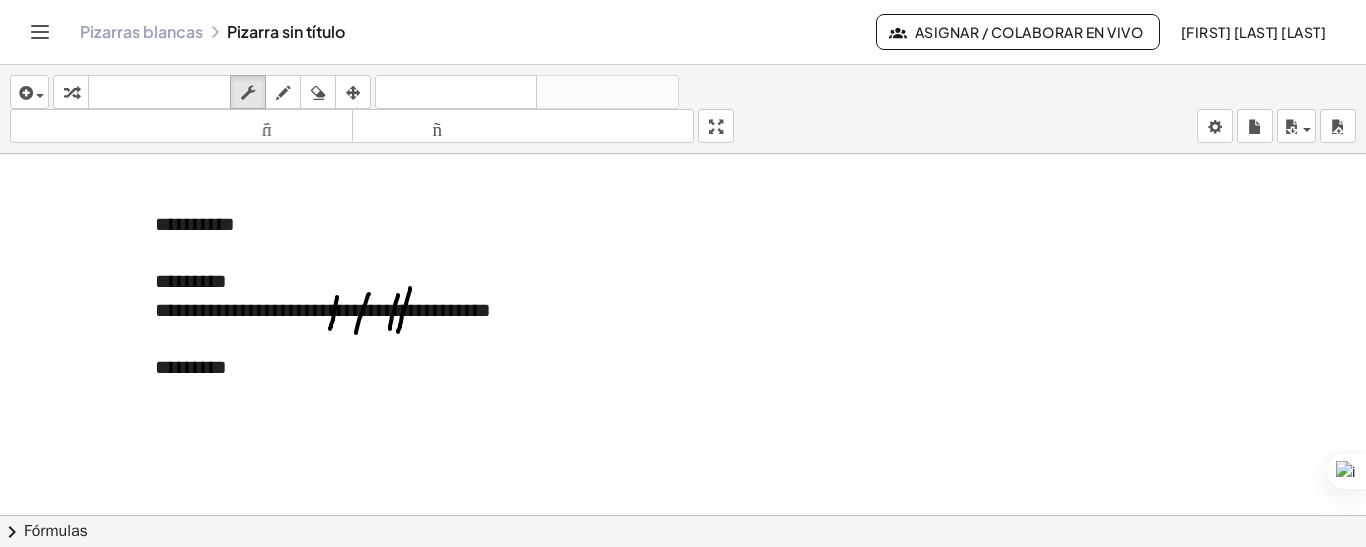 click at bounding box center [683, 646] 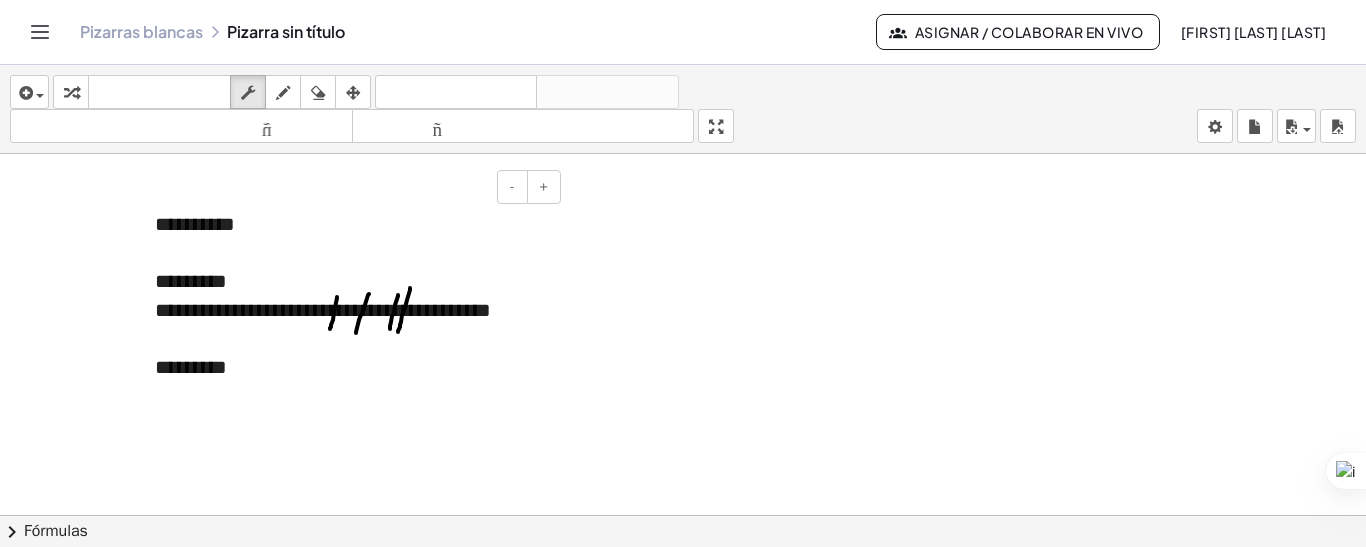 click on "[NAME] [LAST] [LAST] [NAME] [NAME] [NAME] [NAME] [NAME]" at bounding box center [350, 310] 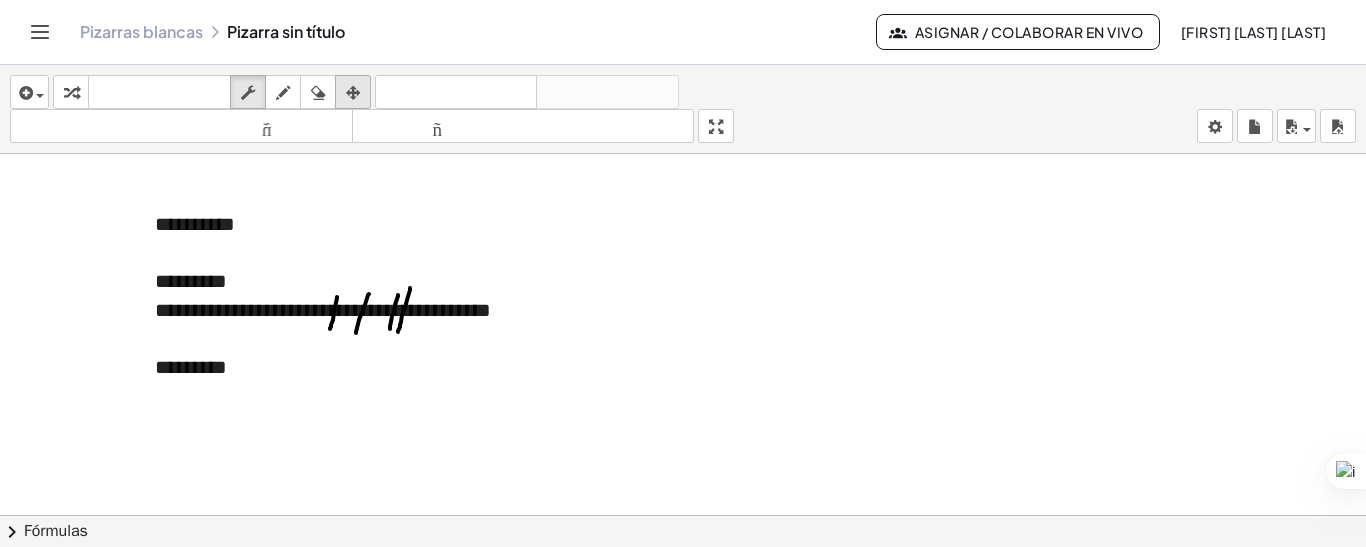 click at bounding box center (353, 92) 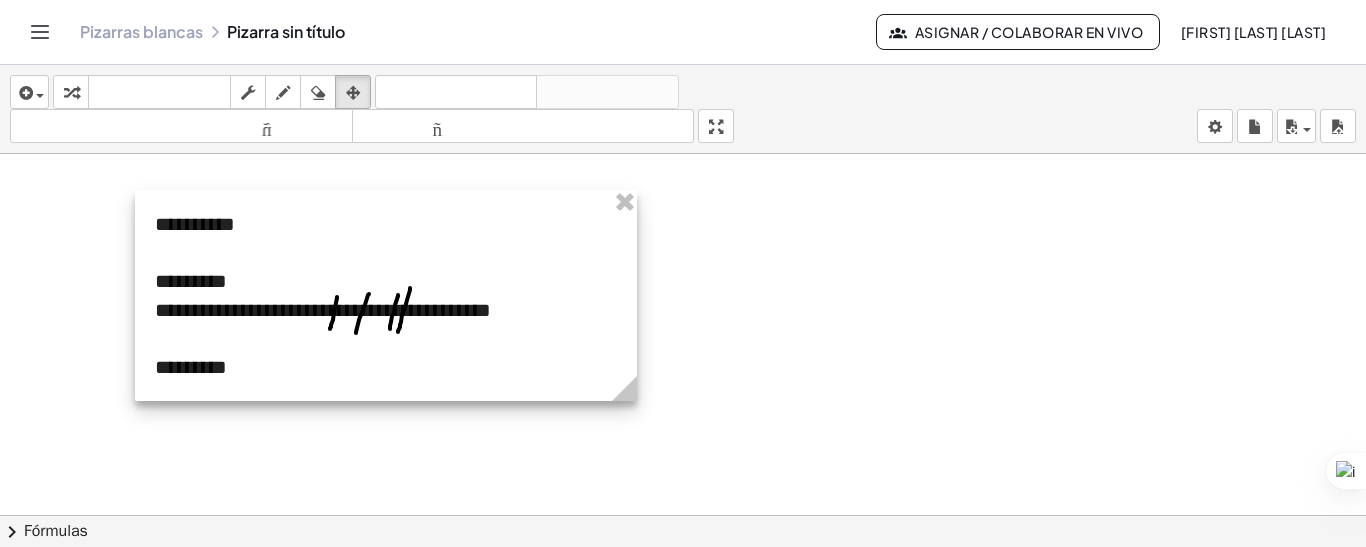 drag, startPoint x: 565, startPoint y: 424, endPoint x: 636, endPoint y: 422, distance: 71.02816 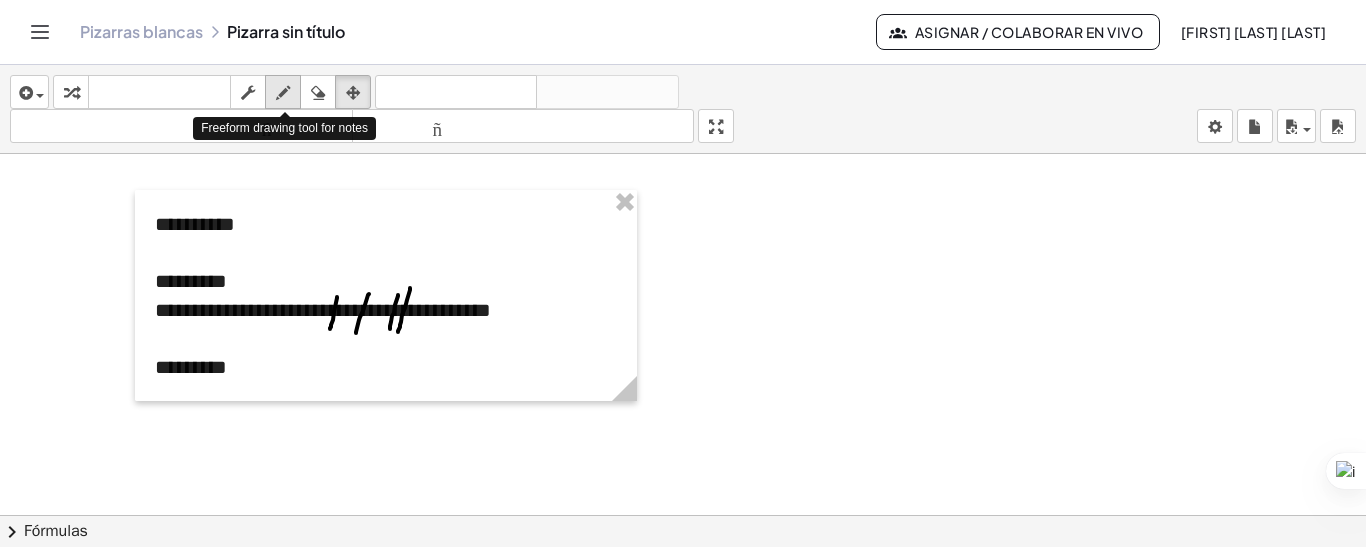 click at bounding box center [283, 93] 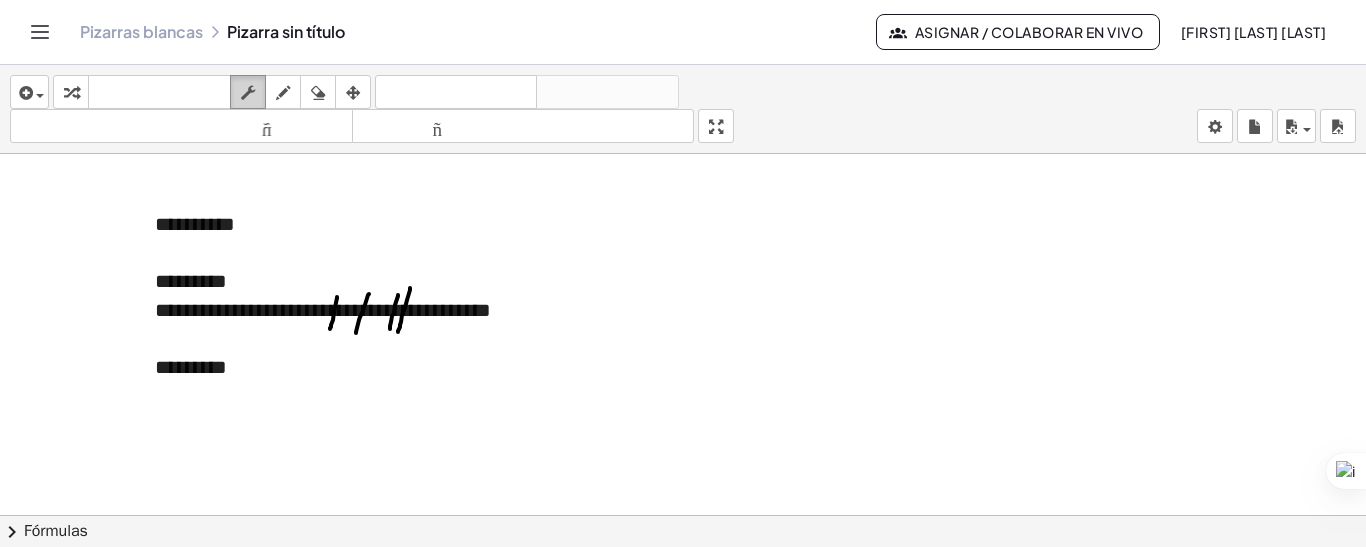 click at bounding box center (248, 93) 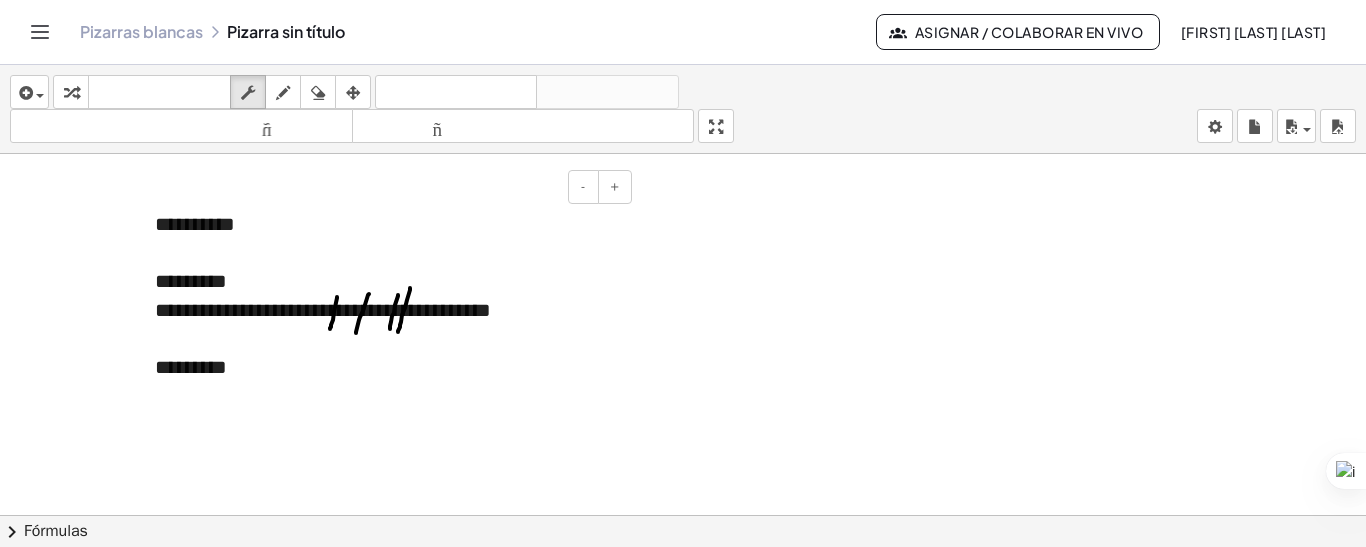click on "*********" at bounding box center [386, 367] 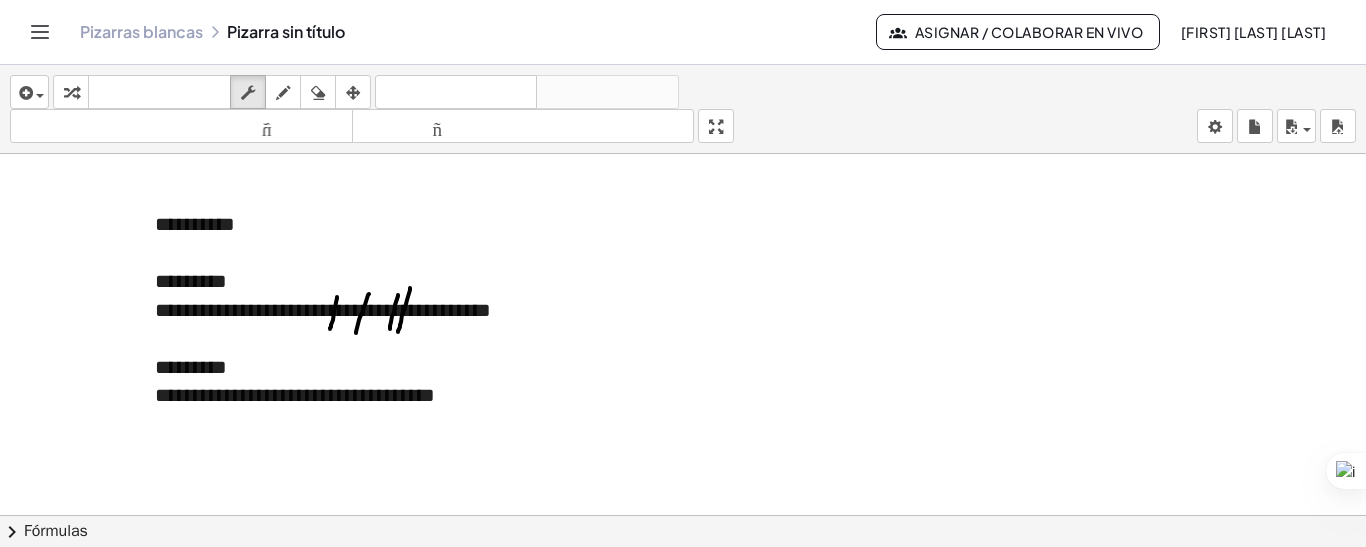click at bounding box center (683, 646) 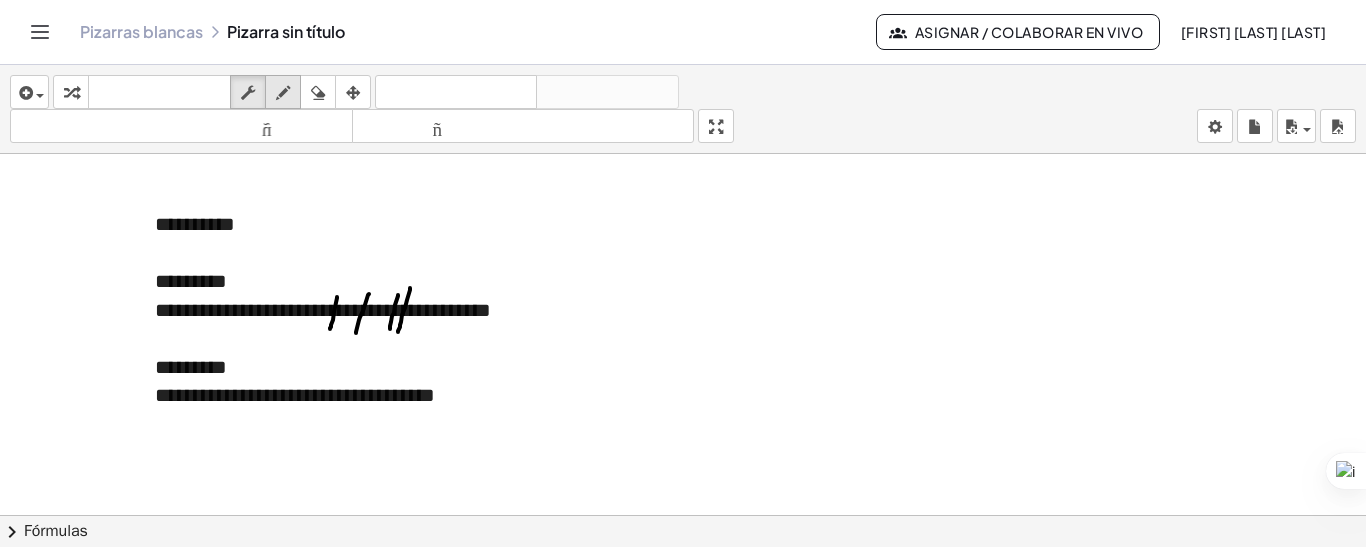 click at bounding box center (283, 92) 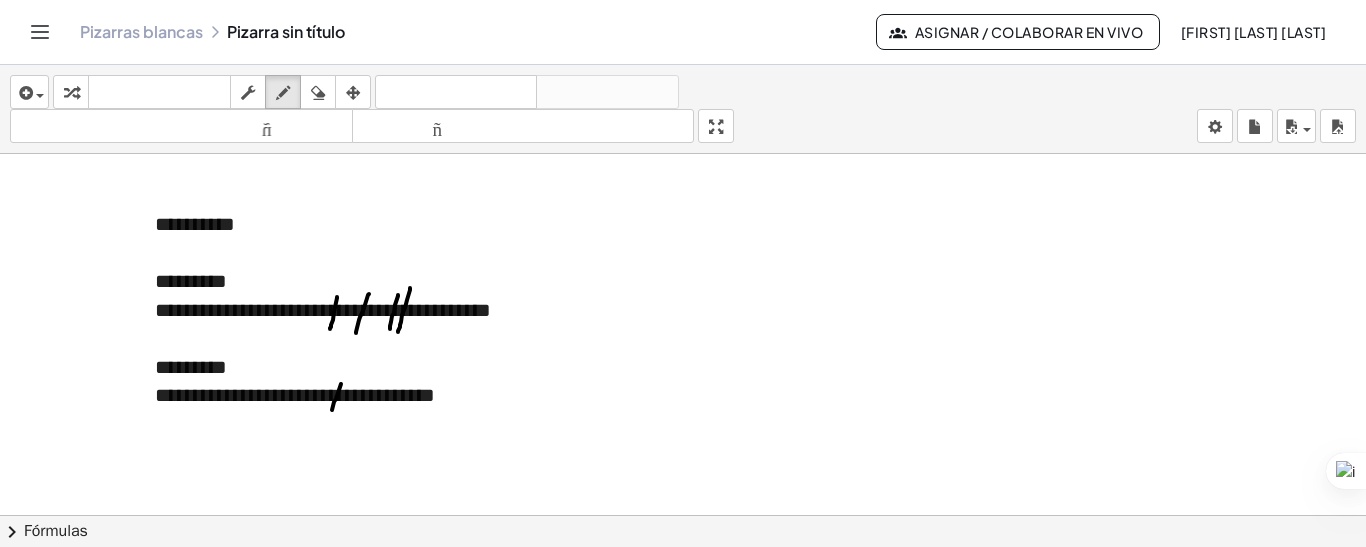 drag, startPoint x: 341, startPoint y: 384, endPoint x: 332, endPoint y: 411, distance: 28.460499 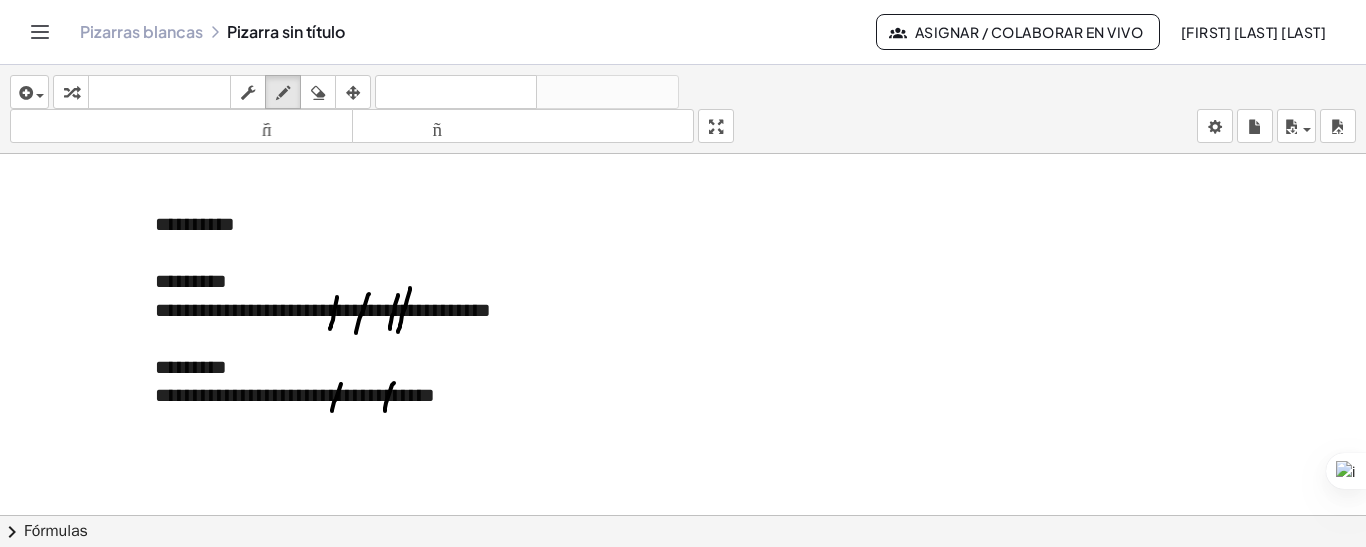 drag, startPoint x: 394, startPoint y: 383, endPoint x: 385, endPoint y: 411, distance: 29.410883 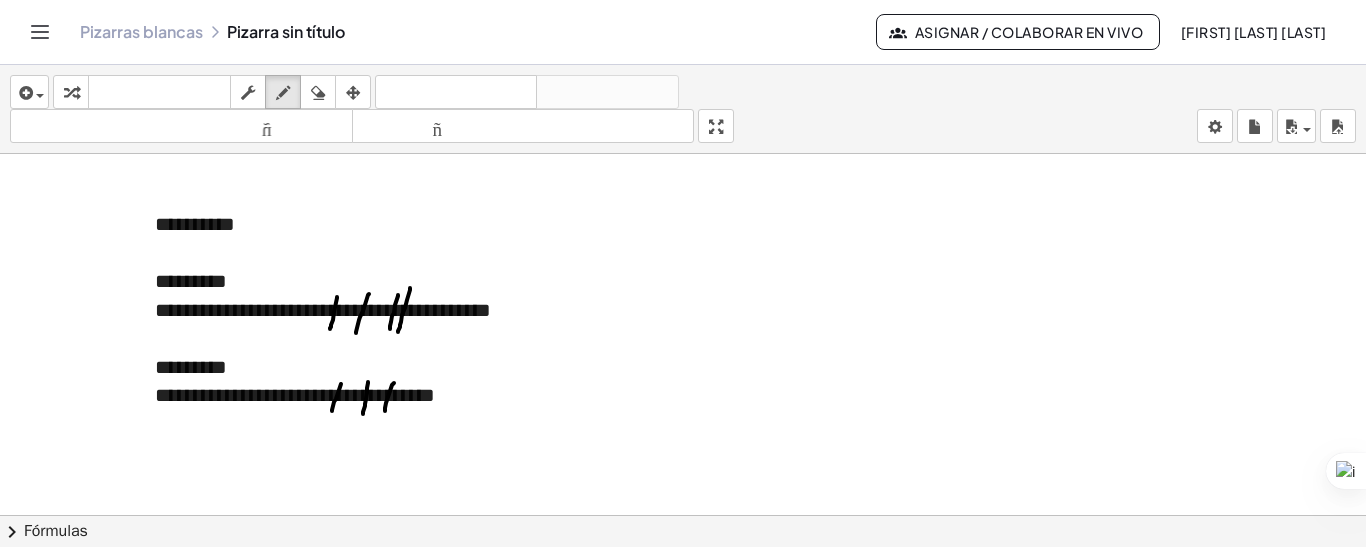 drag, startPoint x: 368, startPoint y: 382, endPoint x: 363, endPoint y: 414, distance: 32.38827 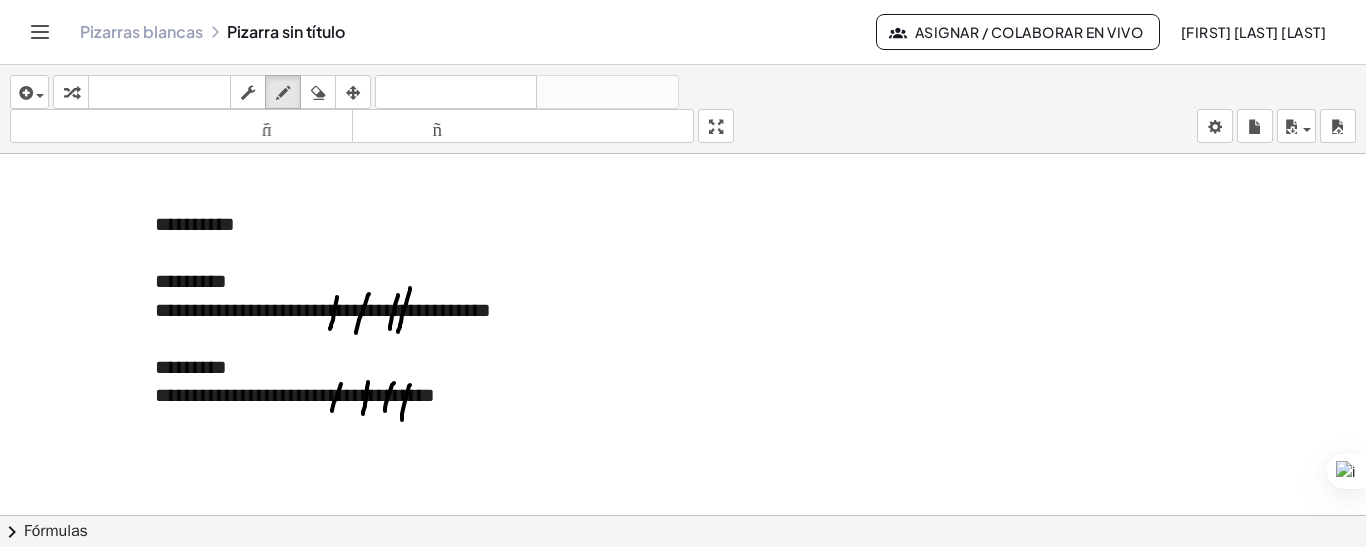 drag, startPoint x: 410, startPoint y: 385, endPoint x: 402, endPoint y: 420, distance: 35.902645 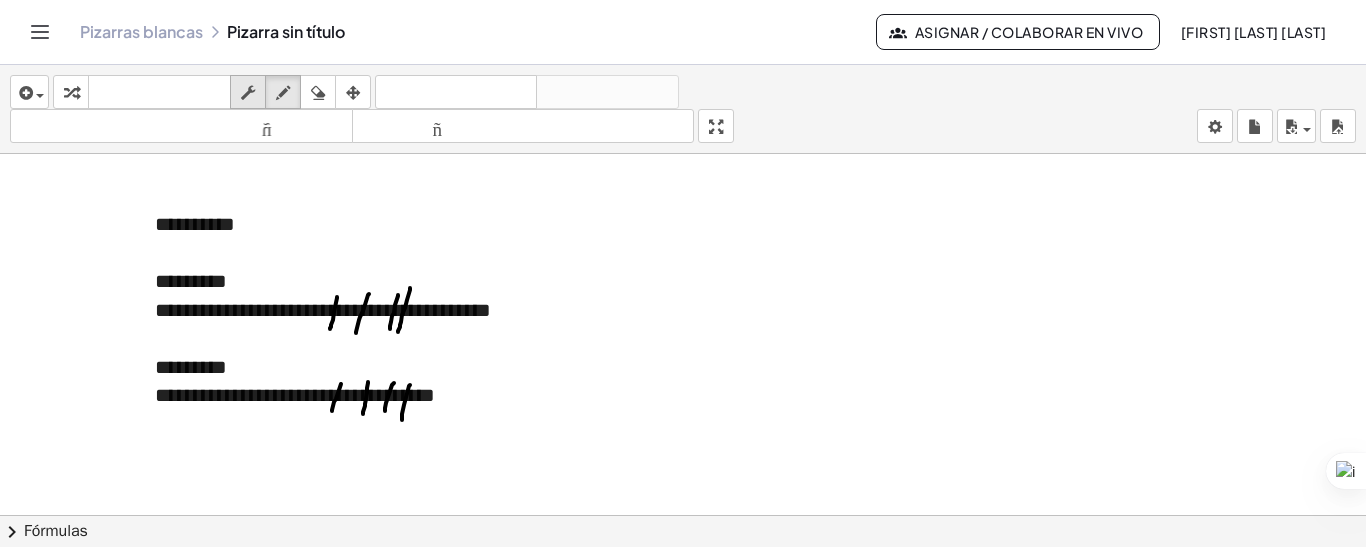 click at bounding box center (248, 93) 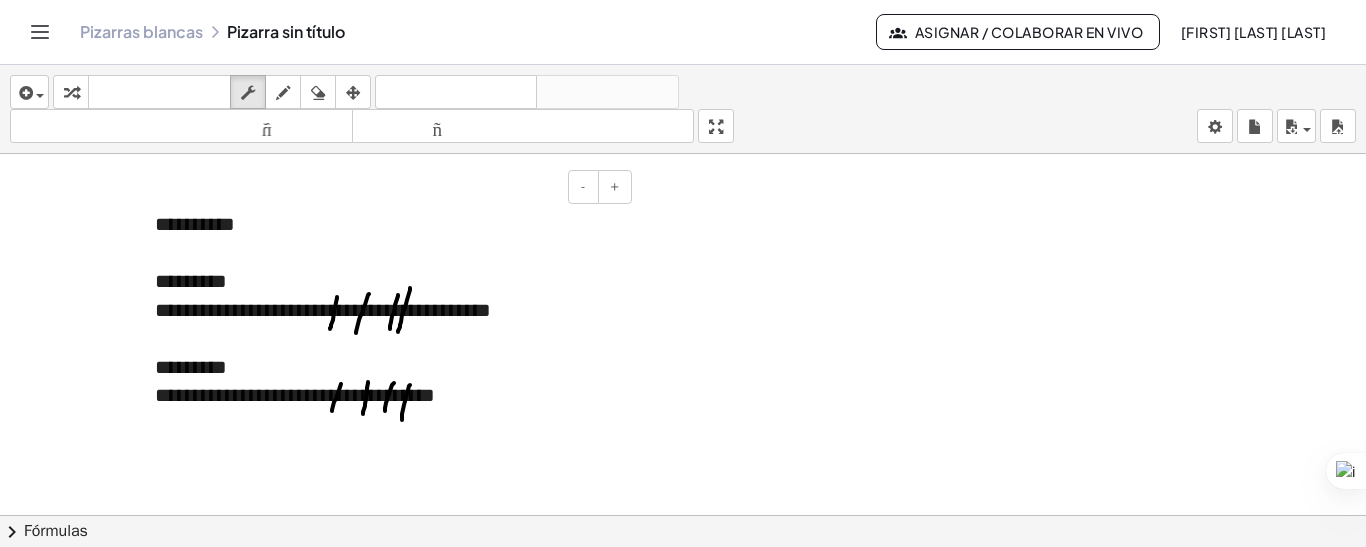 click on "**********" at bounding box center (386, 395) 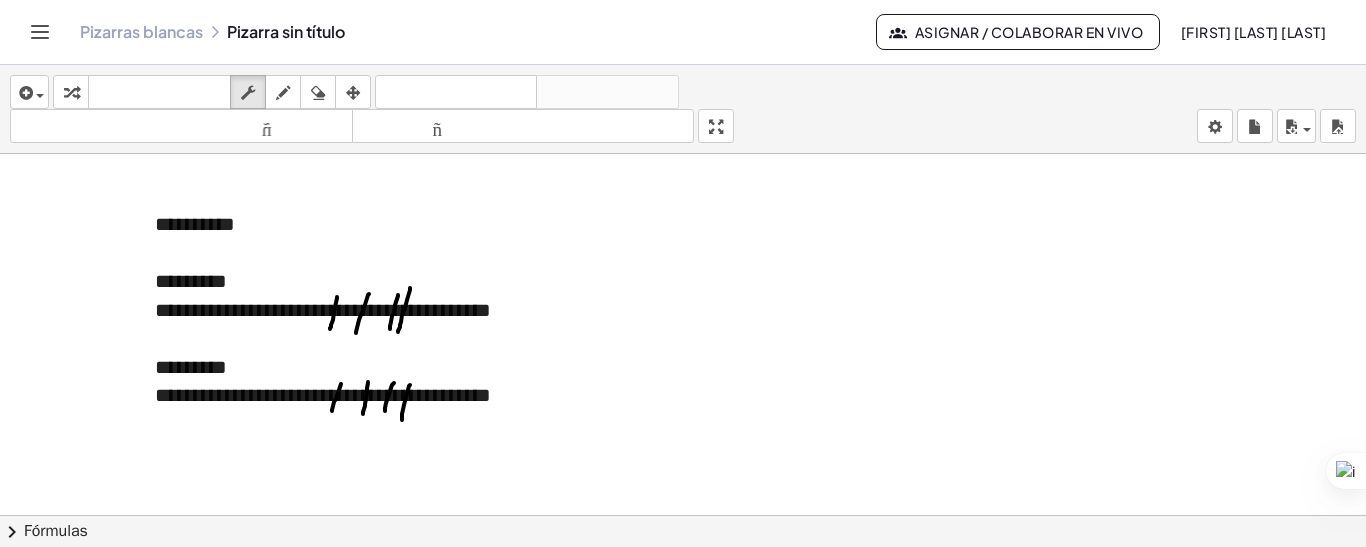 click at bounding box center (683, 646) 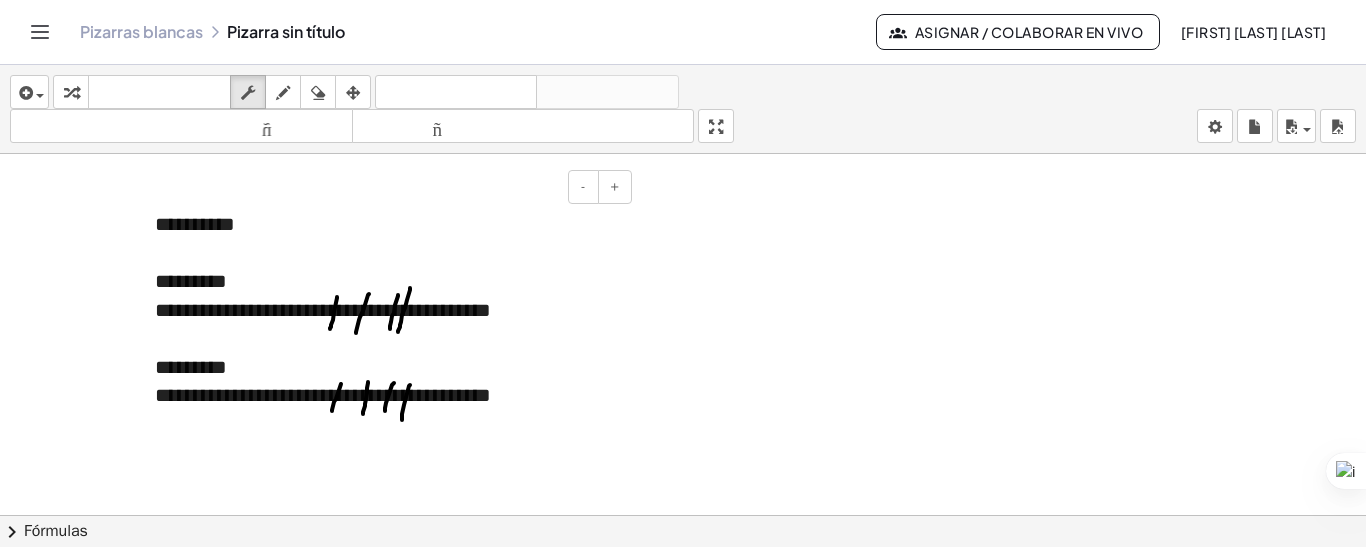 click on "**********" at bounding box center [386, 310] 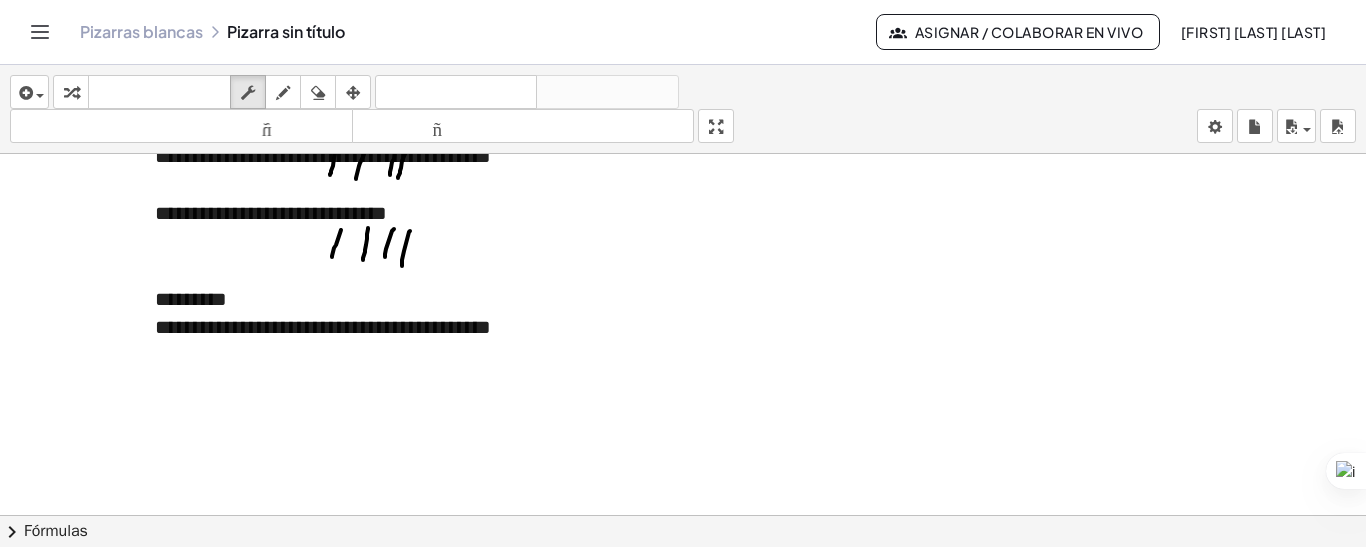 scroll, scrollTop: 157, scrollLeft: 0, axis: vertical 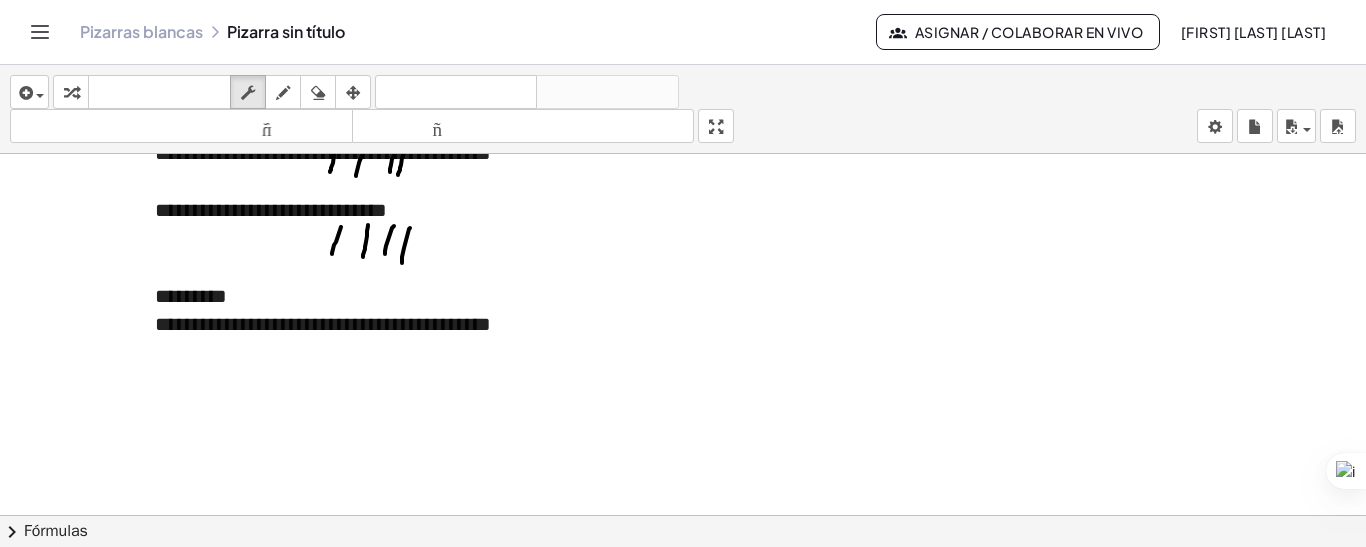 click on "**********" at bounding box center [386, 324] 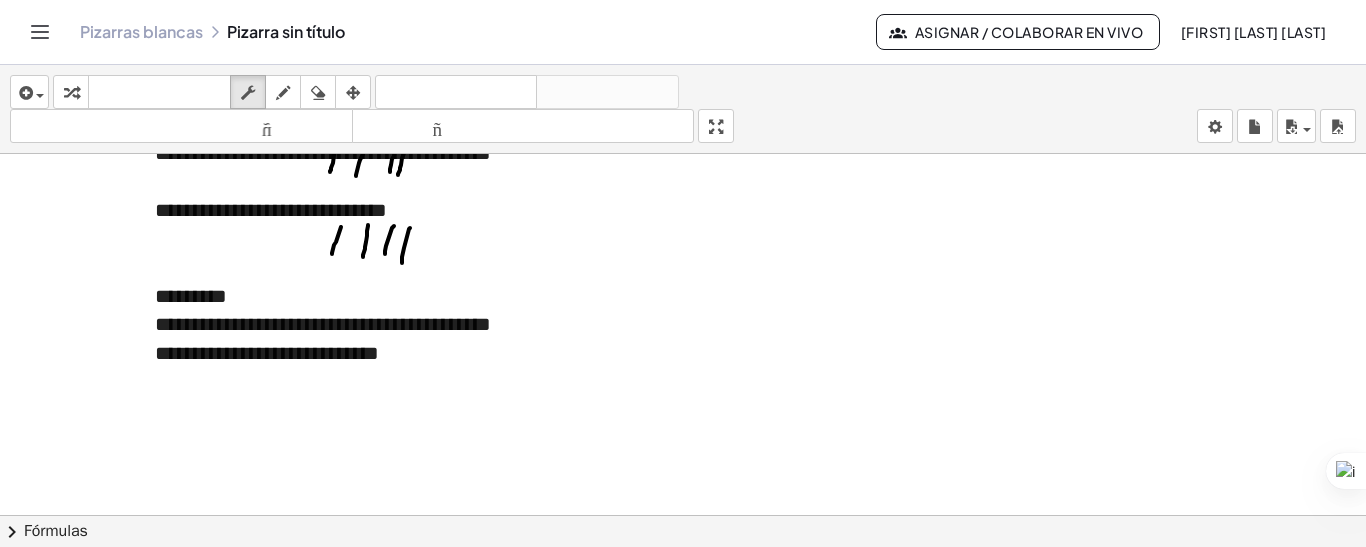 click at bounding box center [683, 489] 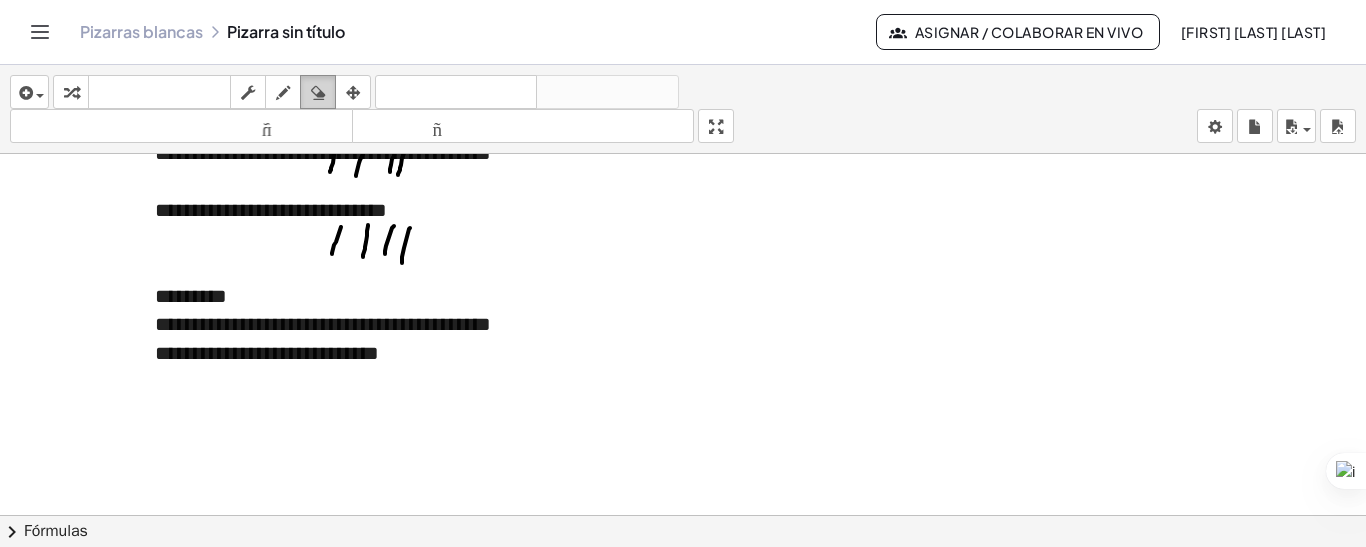 click at bounding box center (318, 93) 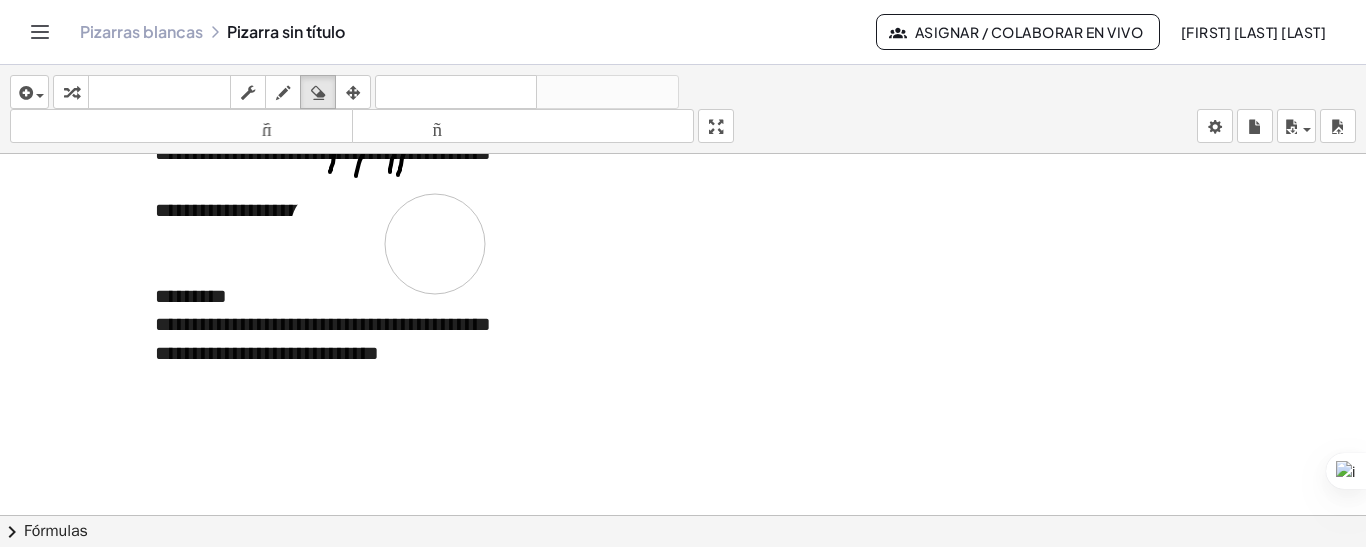 drag, startPoint x: 340, startPoint y: 231, endPoint x: 435, endPoint y: 244, distance: 95.885345 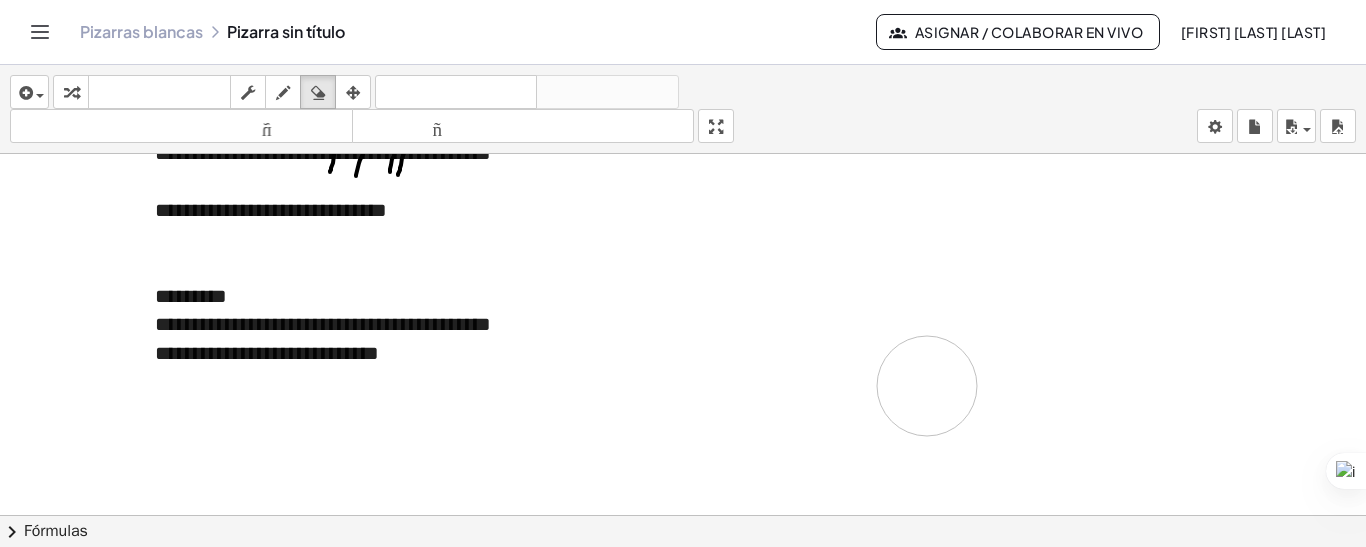 click at bounding box center (683, 489) 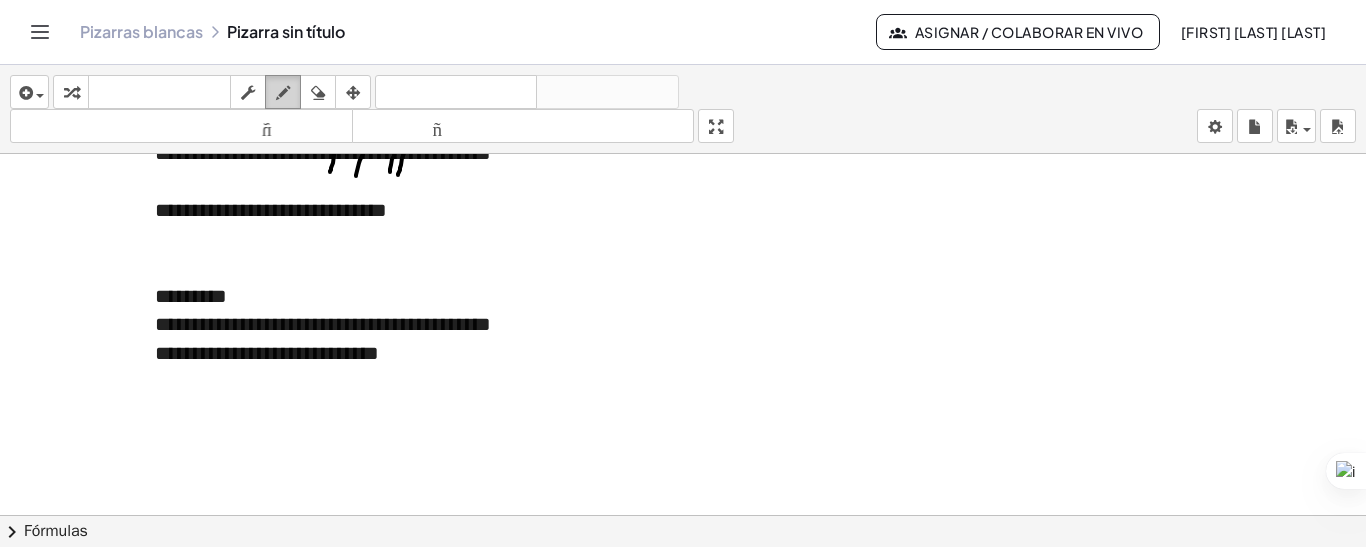 click at bounding box center [283, 93] 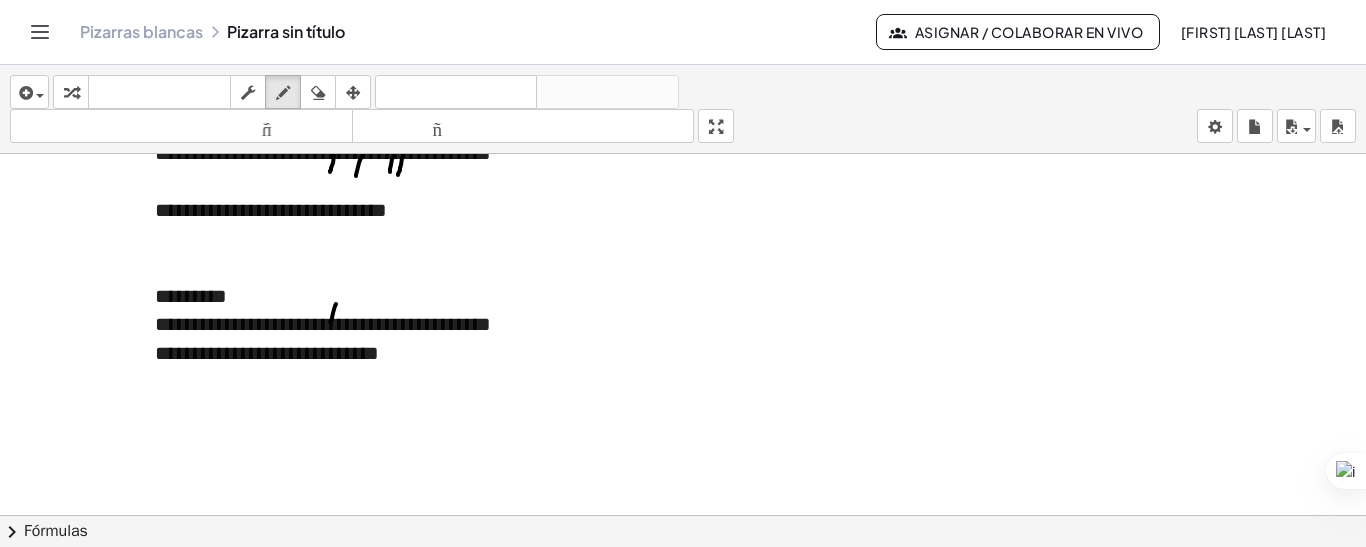 drag, startPoint x: 336, startPoint y: 304, endPoint x: 329, endPoint y: 328, distance: 25 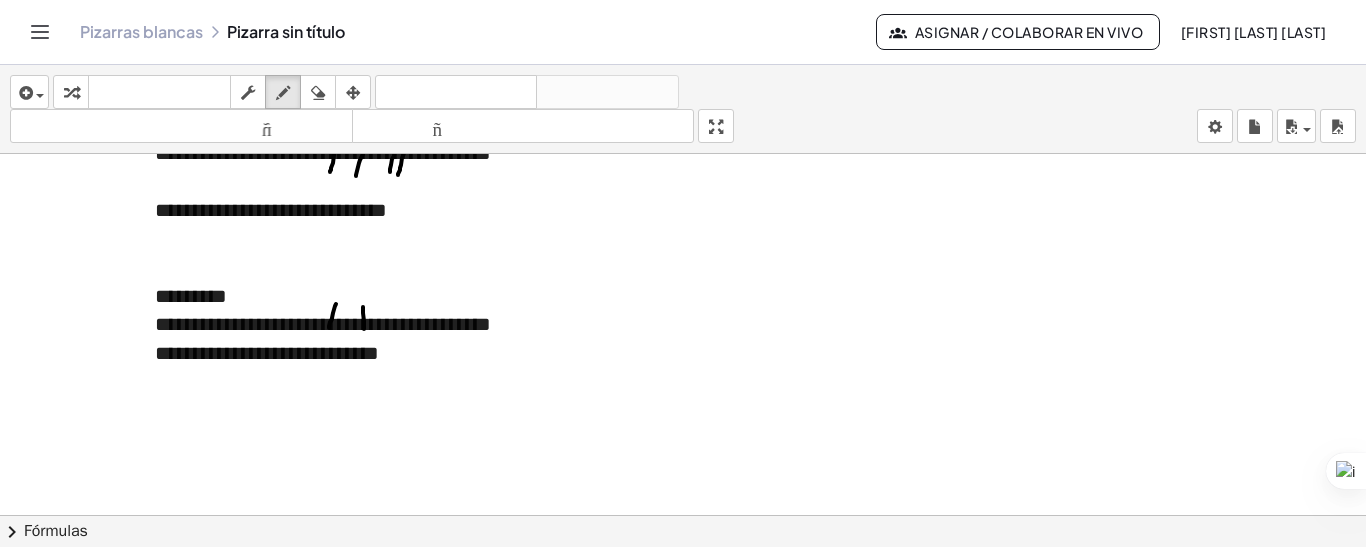drag, startPoint x: 363, startPoint y: 307, endPoint x: 364, endPoint y: 329, distance: 22.022715 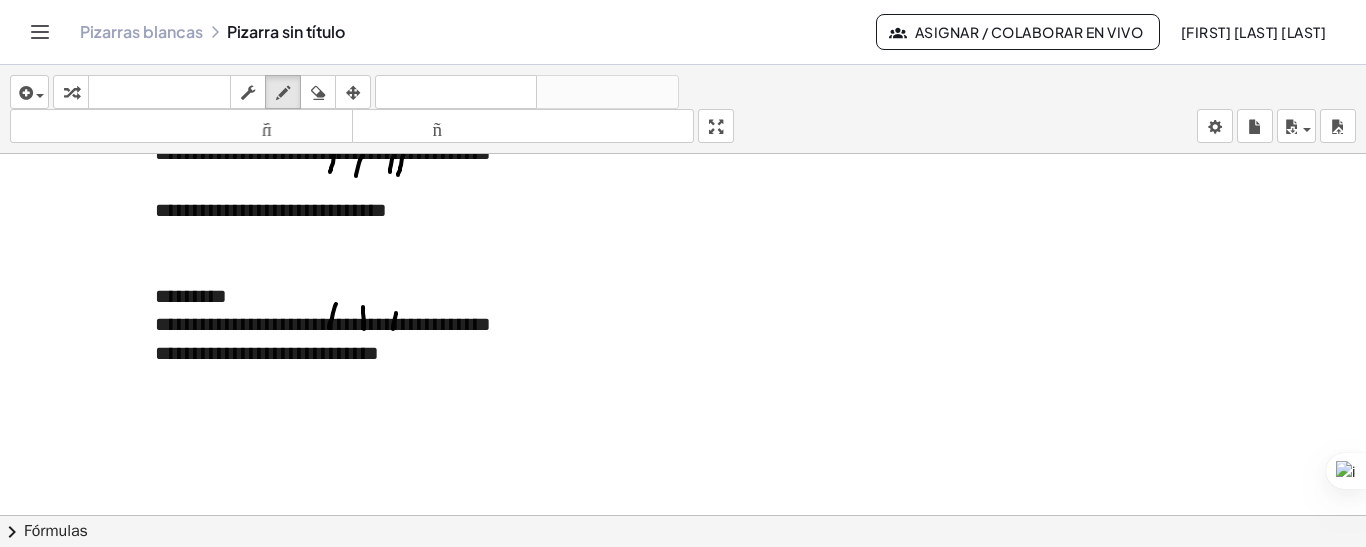 drag, startPoint x: 396, startPoint y: 313, endPoint x: 393, endPoint y: 331, distance: 18.248287 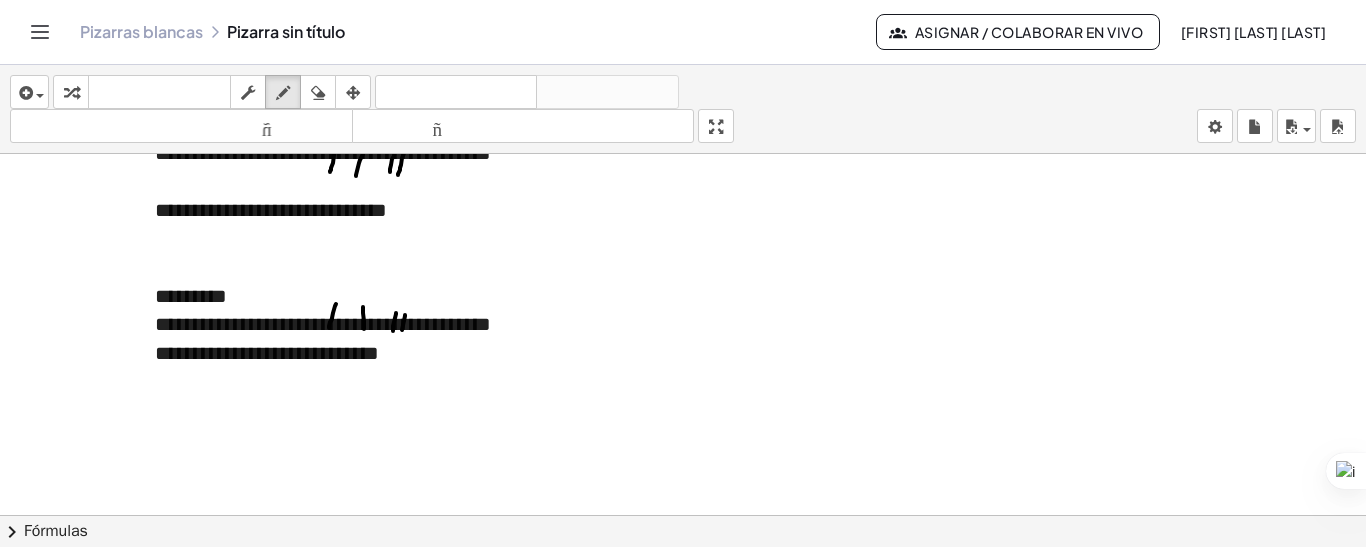 drag, startPoint x: 405, startPoint y: 315, endPoint x: 402, endPoint y: 332, distance: 17.262676 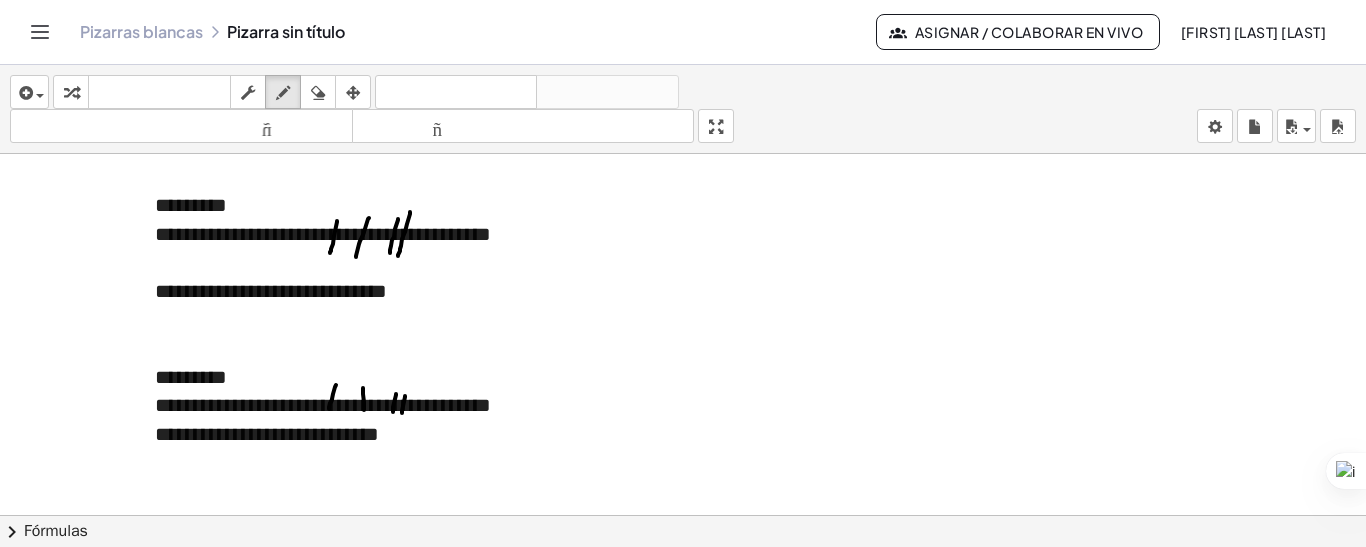 scroll, scrollTop: 33, scrollLeft: 0, axis: vertical 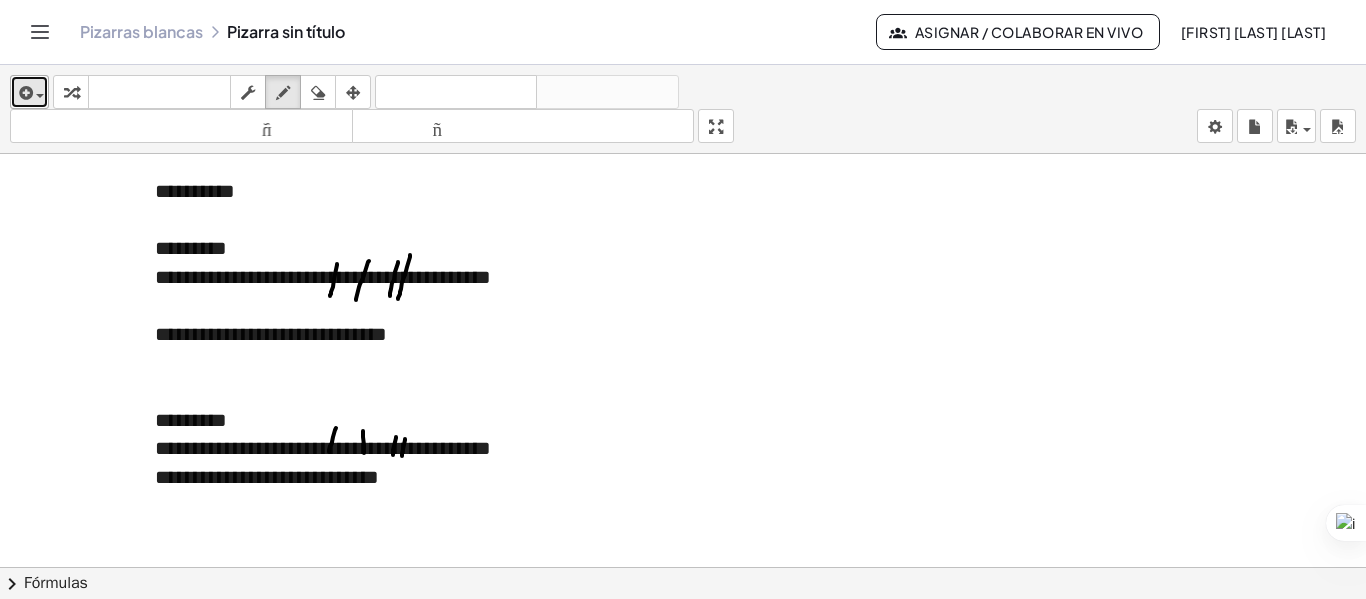 click on "insertar" at bounding box center [29, 92] 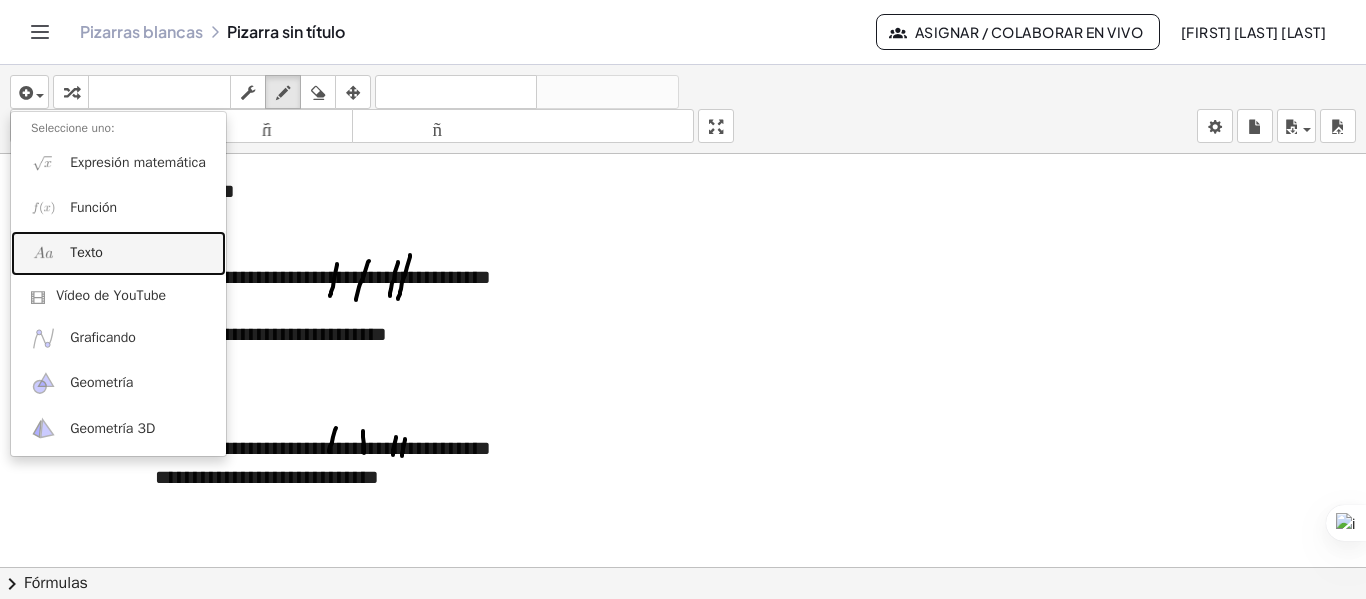 click on "Texto" at bounding box center [86, 252] 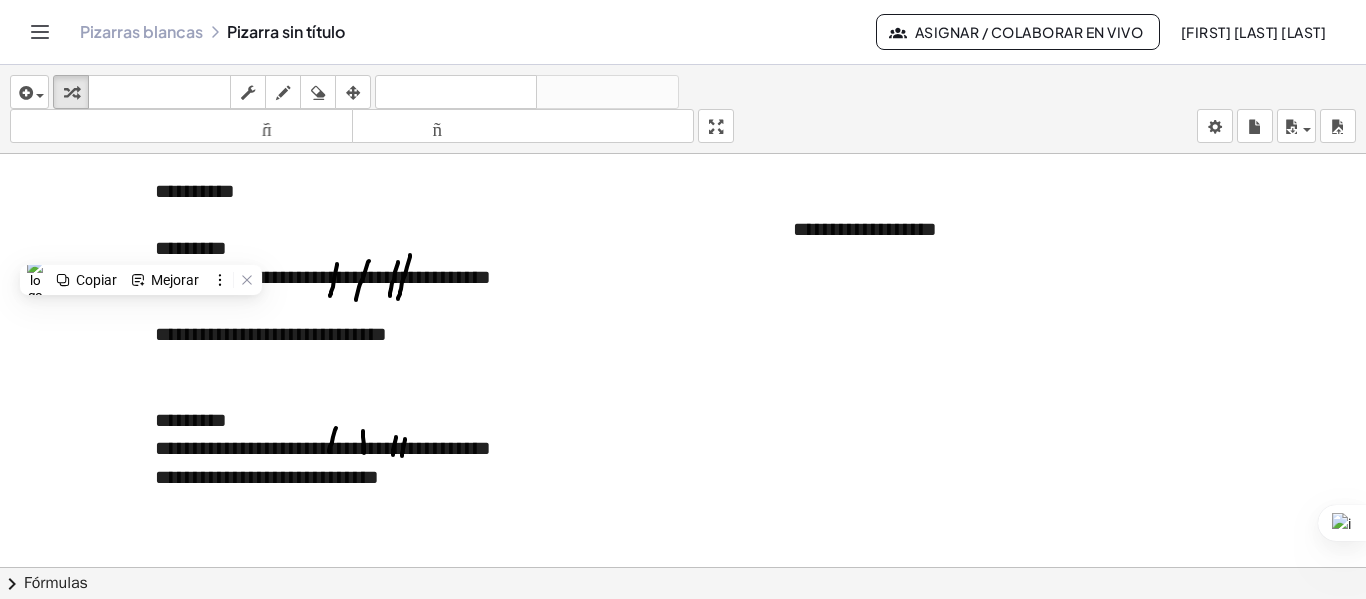 click on "**********" at bounding box center [923, 229] 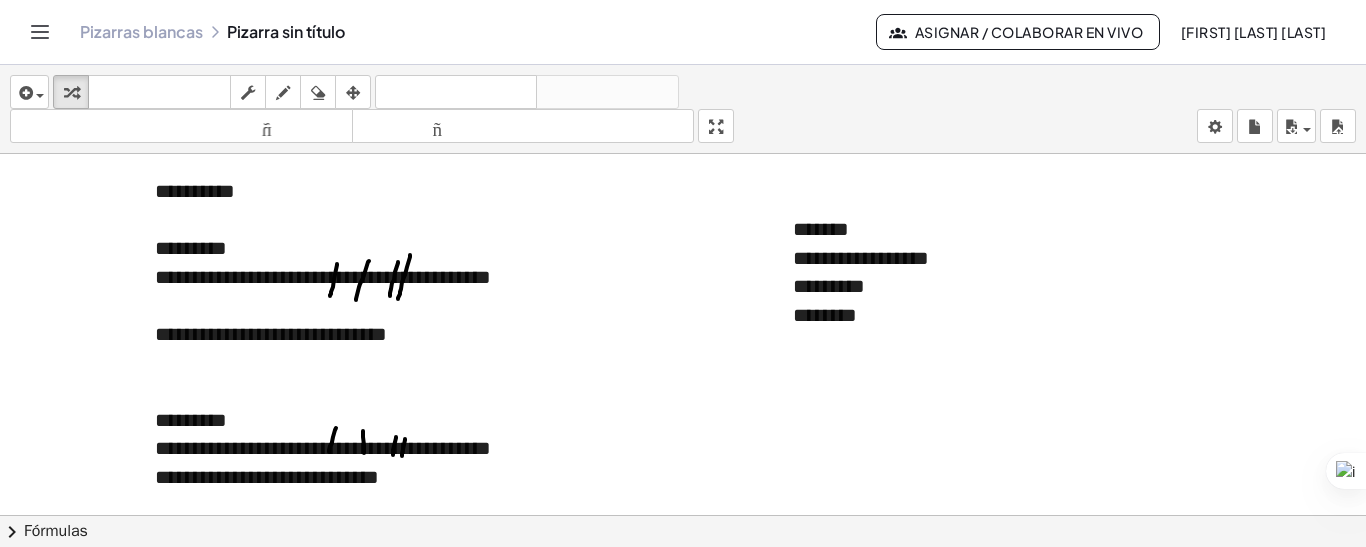 click at bounding box center [683, 613] 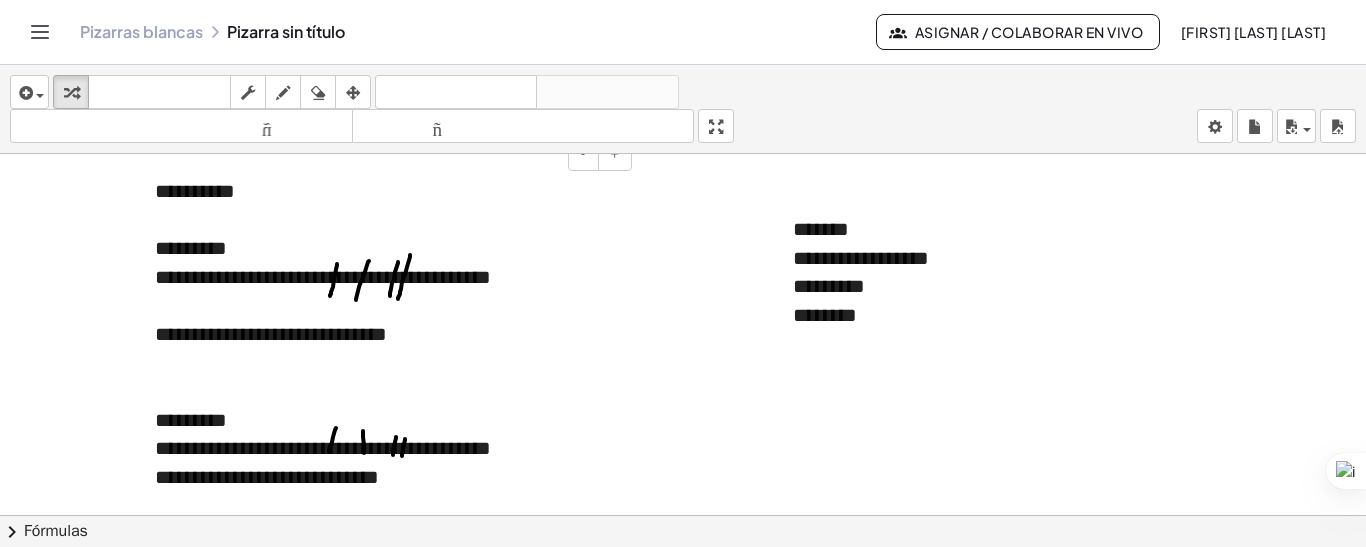 click on "**********" at bounding box center (323, 277) 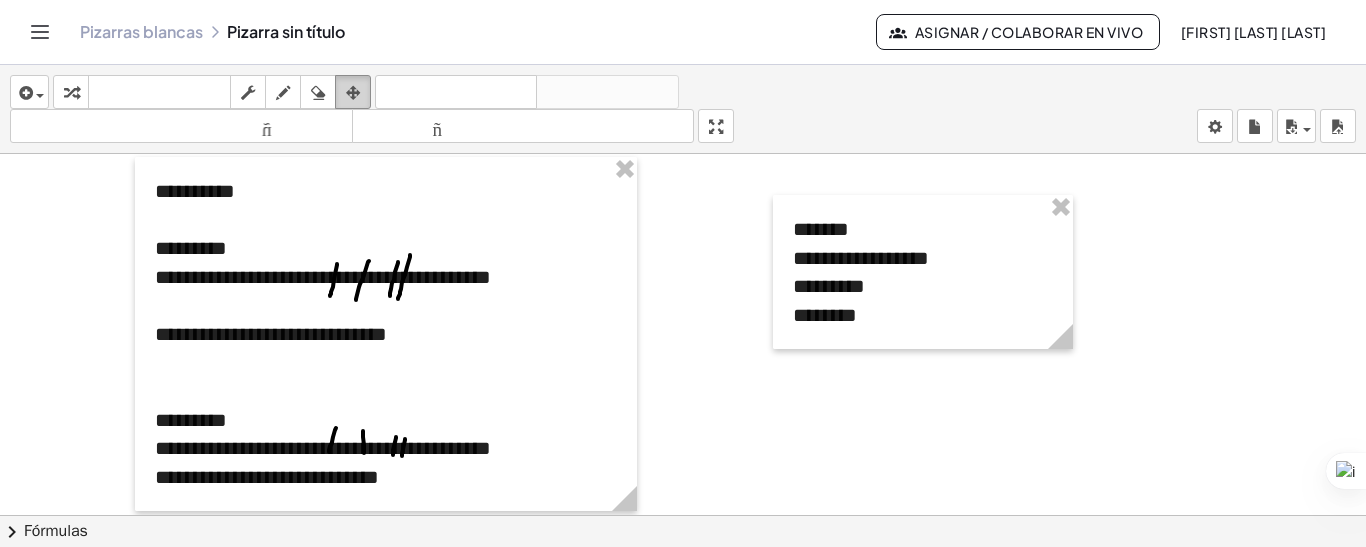 click at bounding box center (353, 93) 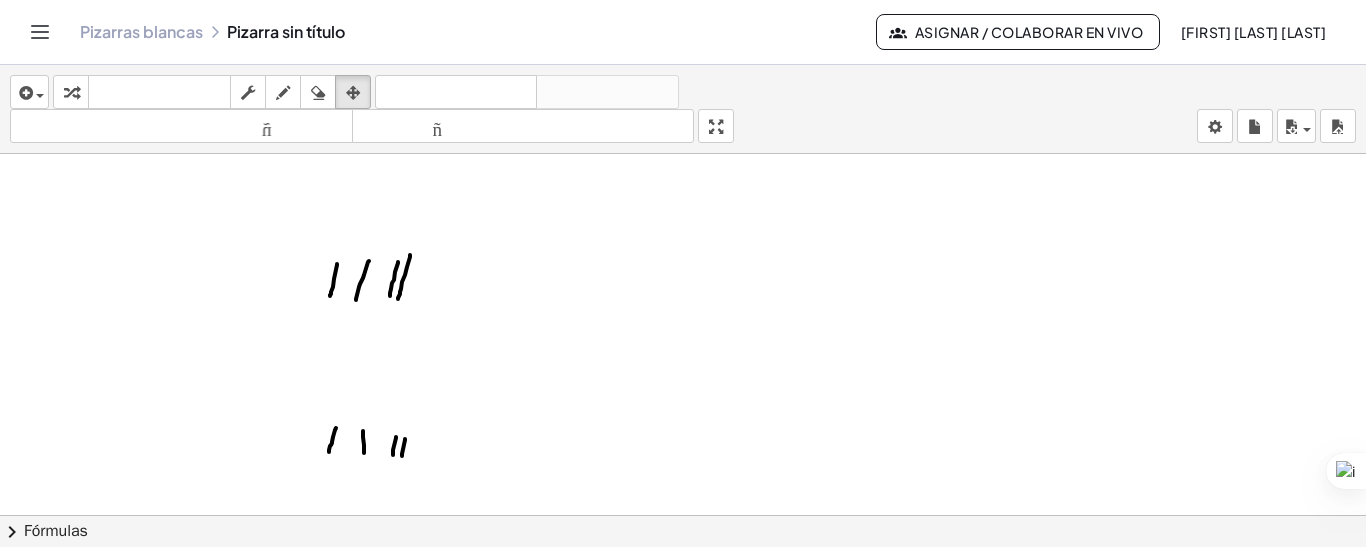 drag, startPoint x: 265, startPoint y: 199, endPoint x: 502, endPoint y: 473, distance: 362.27753 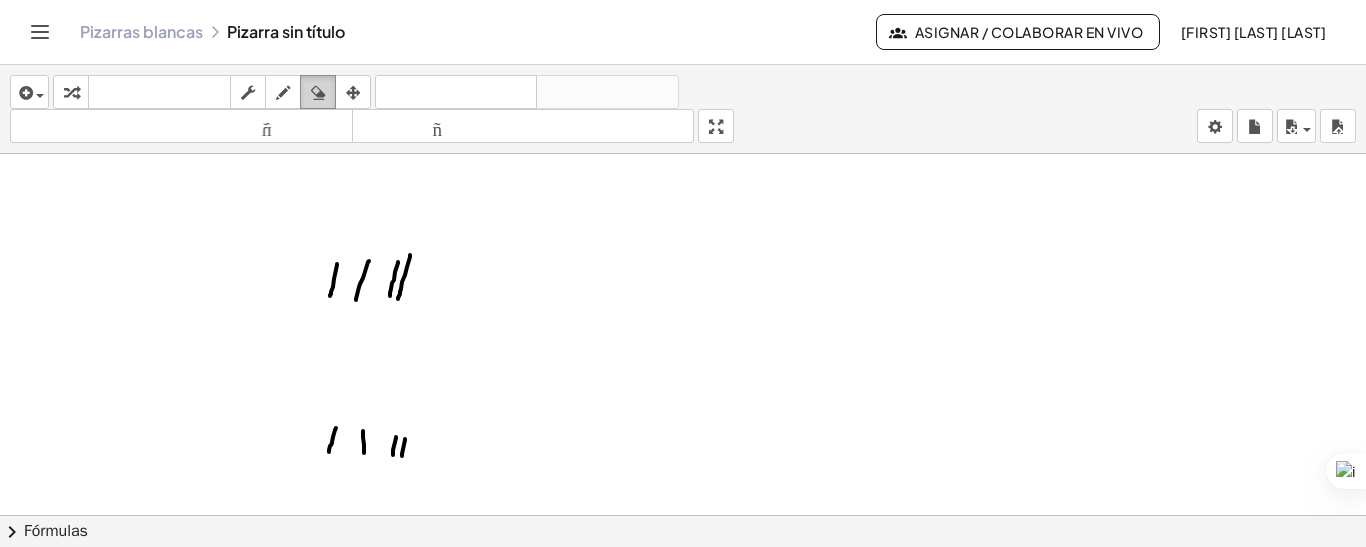 click at bounding box center (318, 92) 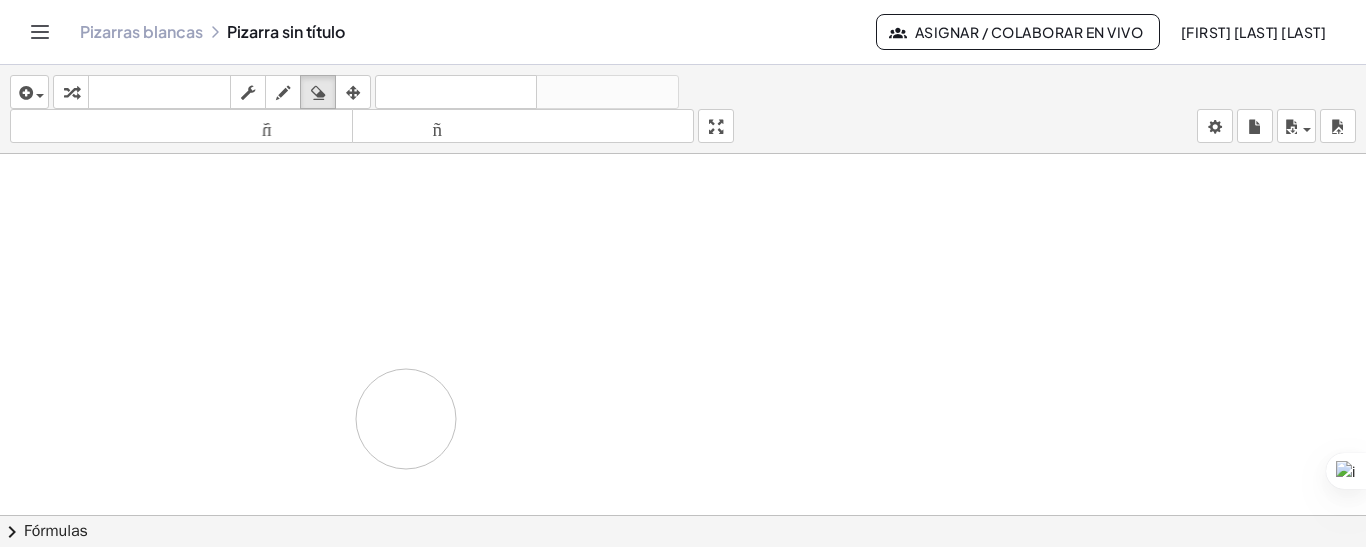 drag, startPoint x: 347, startPoint y: 301, endPoint x: 440, endPoint y: 433, distance: 161.47136 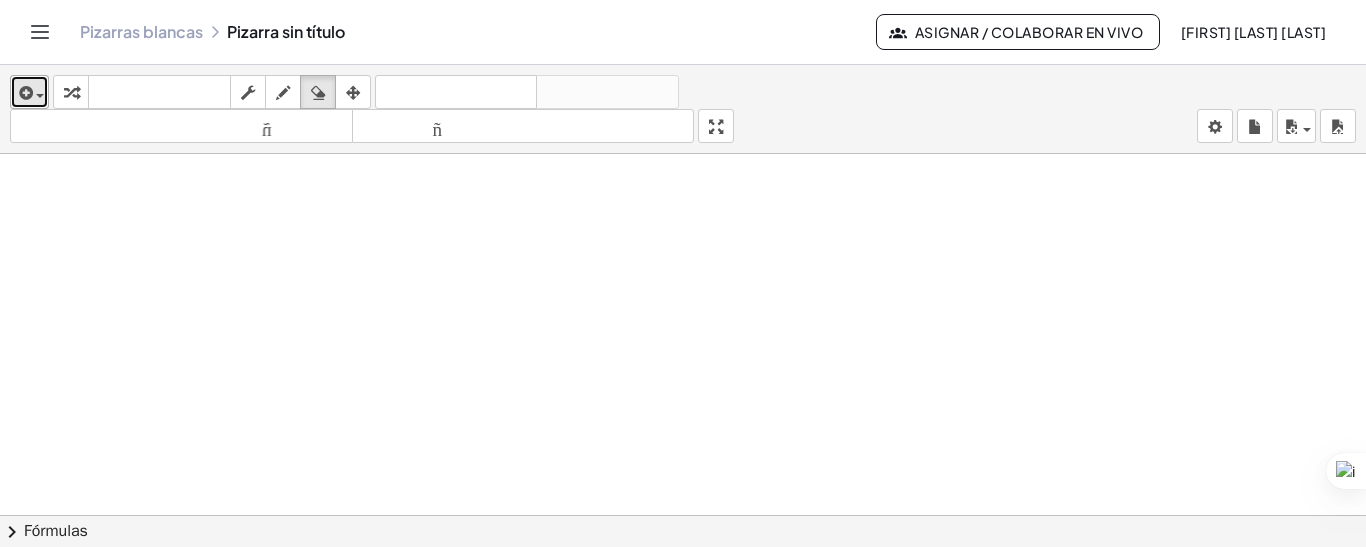 click at bounding box center (29, 92) 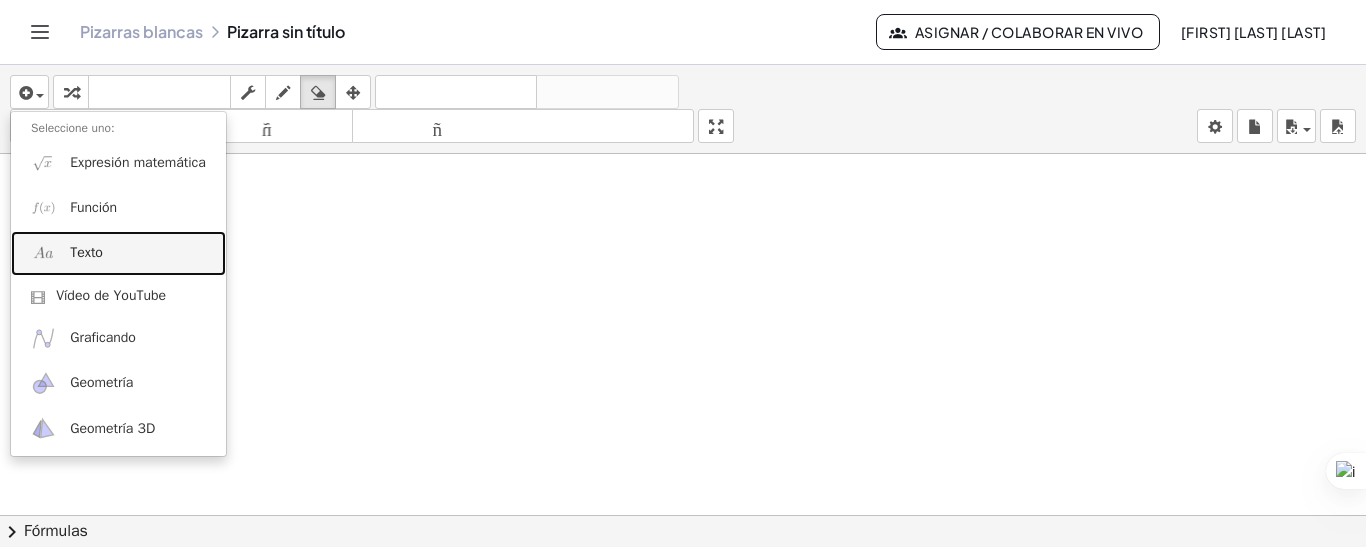 click on "Texto" at bounding box center [86, 252] 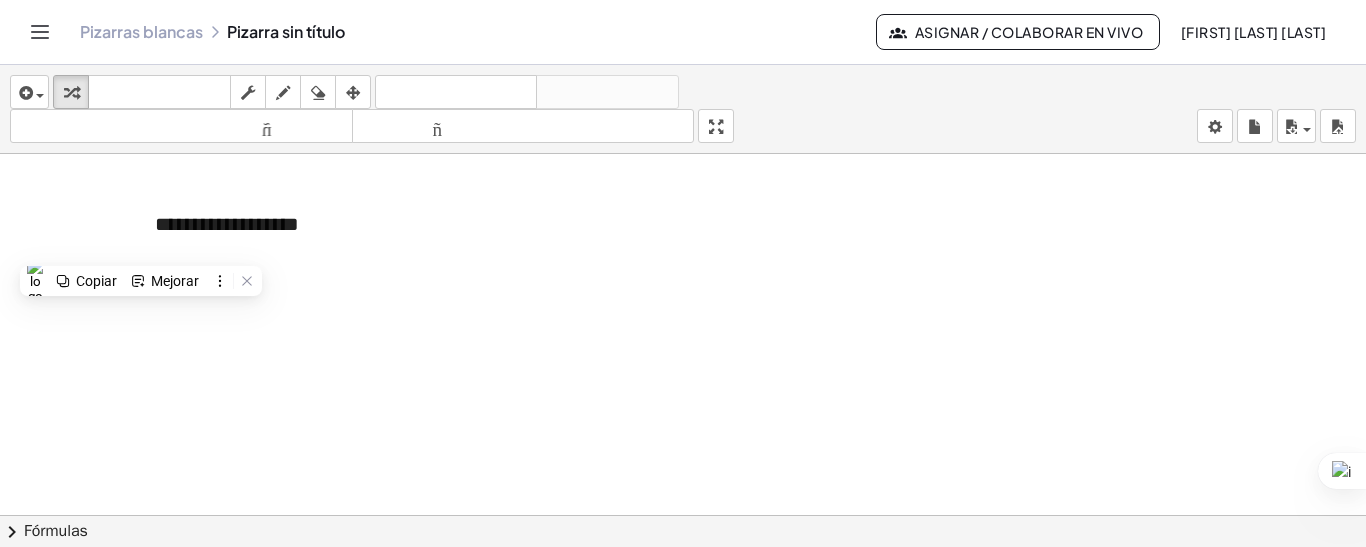 type 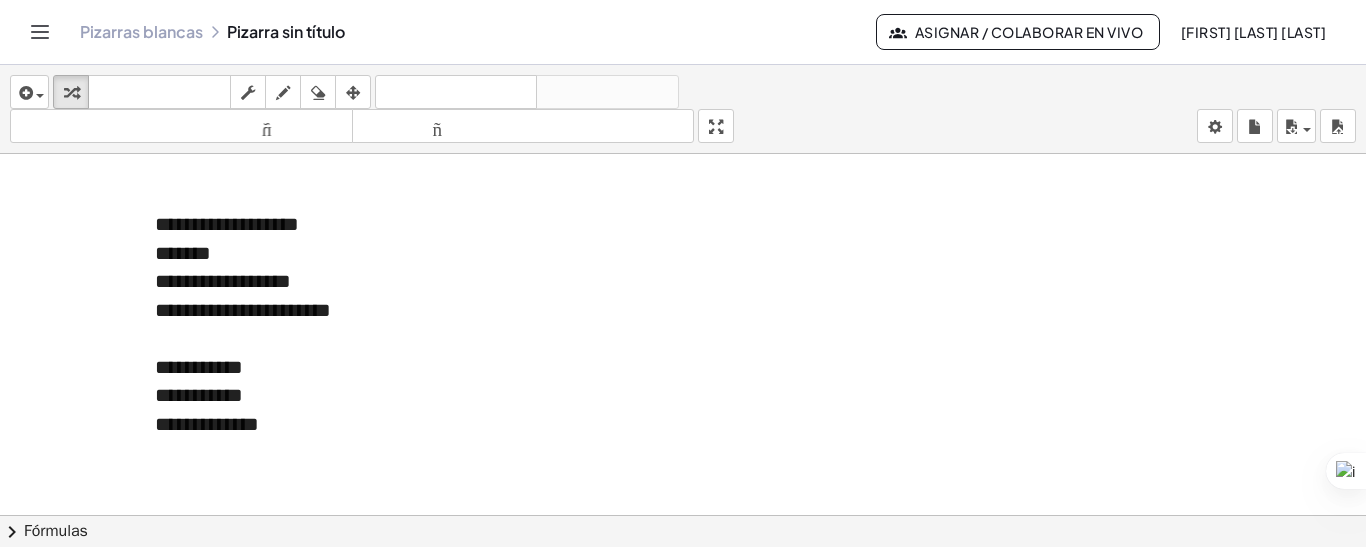 click at bounding box center (683, 613) 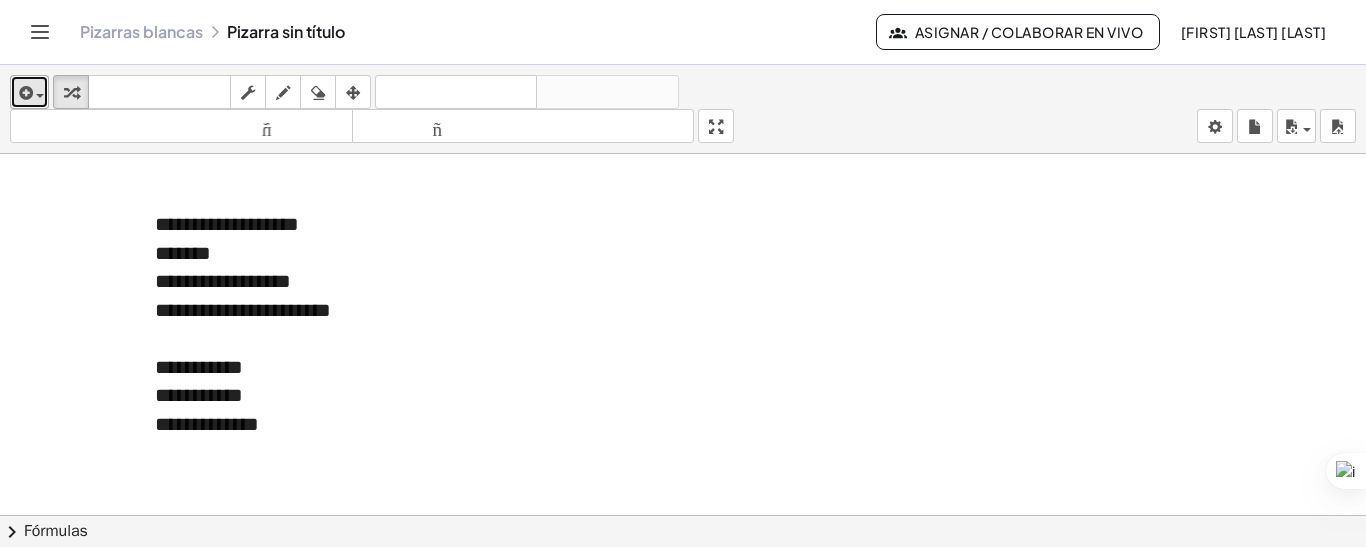click at bounding box center [29, 92] 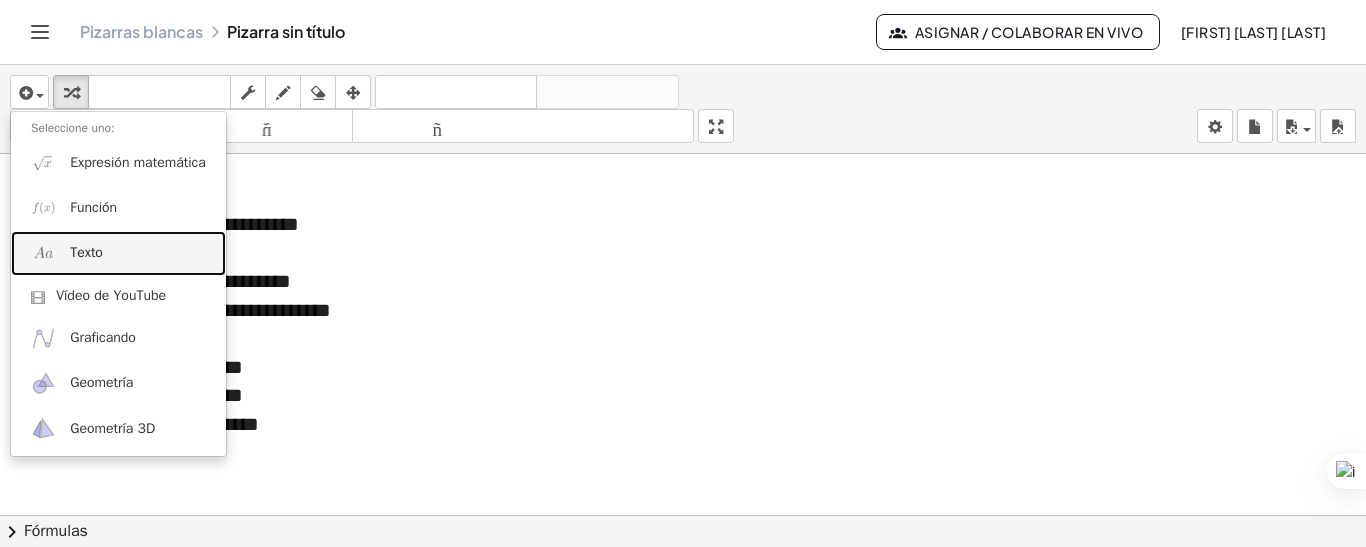 click on "Texto" at bounding box center [86, 252] 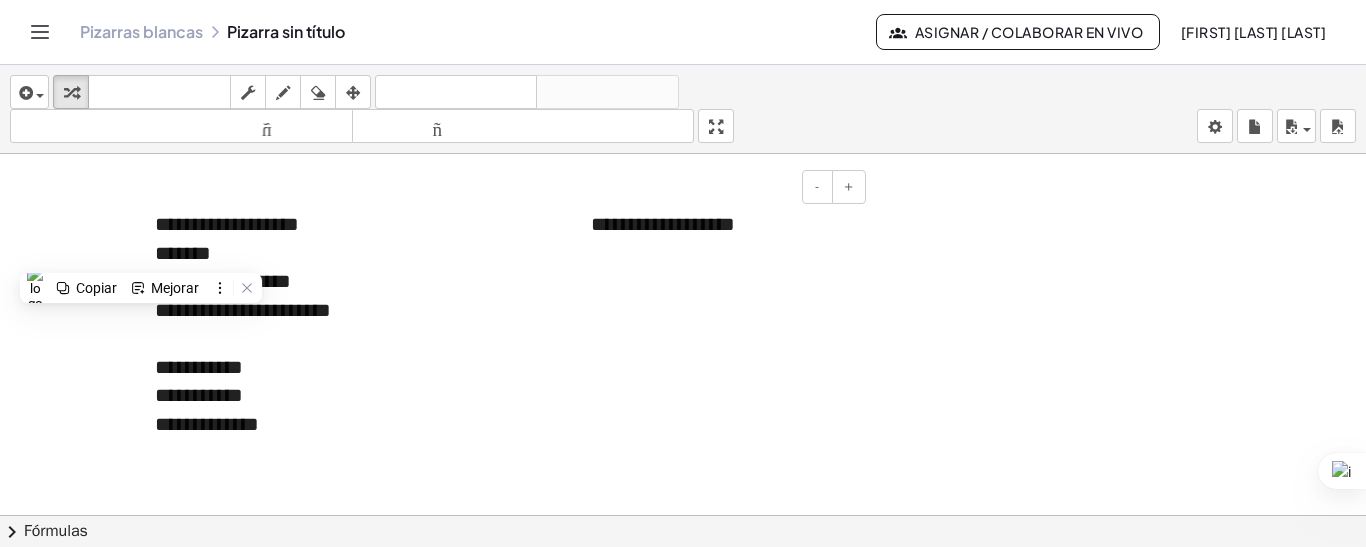 click on "**********" at bounding box center [721, 224] 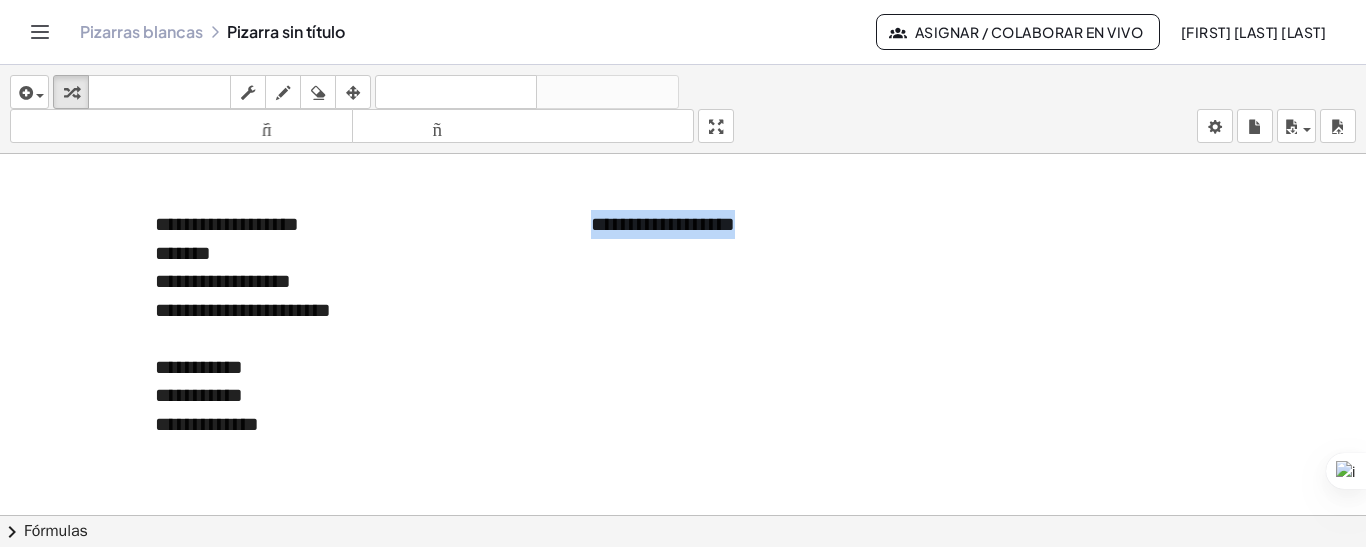 drag, startPoint x: 759, startPoint y: 237, endPoint x: 569, endPoint y: 229, distance: 190.16835 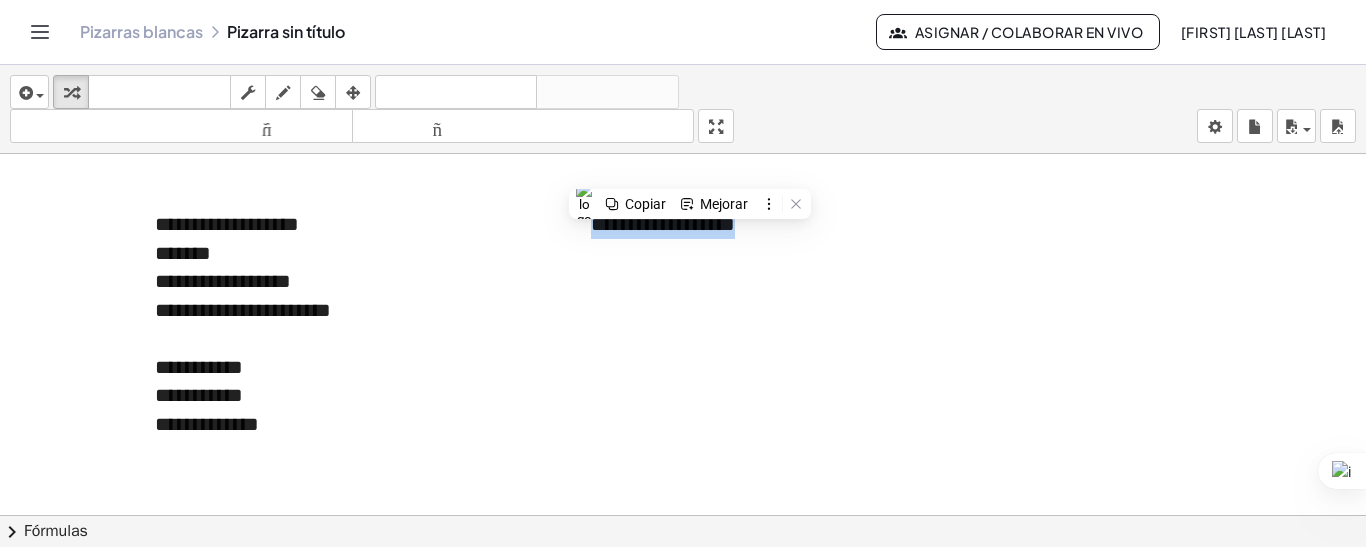 type 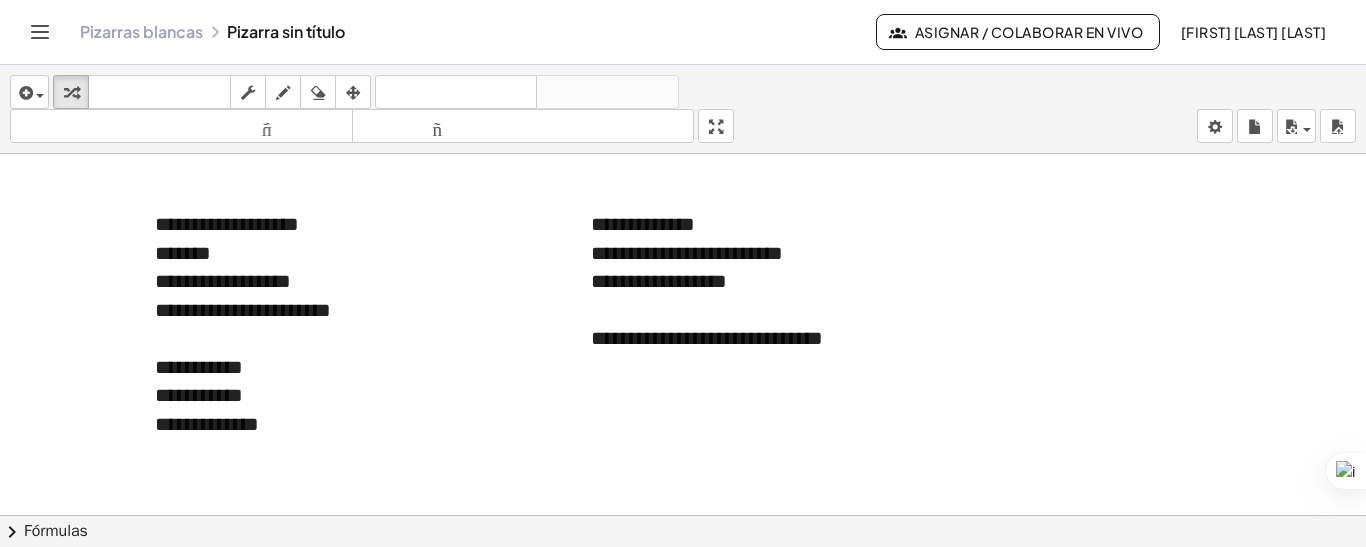 click at bounding box center (683, 613) 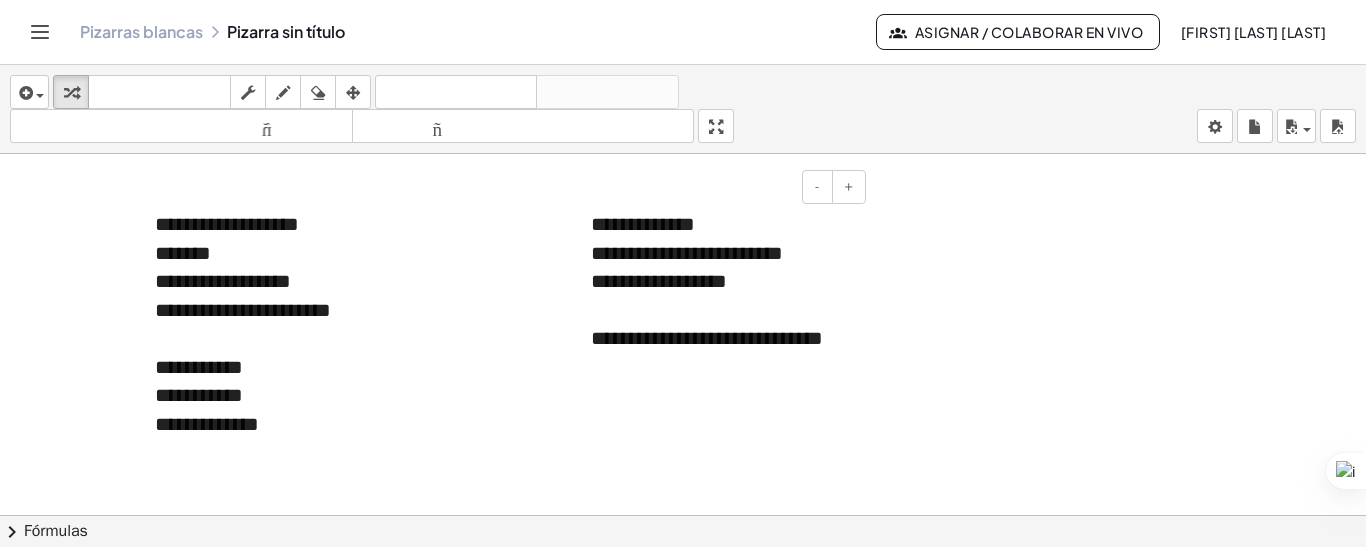 click on "[NAME] [LAST] [LAST] [NAME] [NAME] [NAME] [NAME] [NAME]" at bounding box center [721, 295] 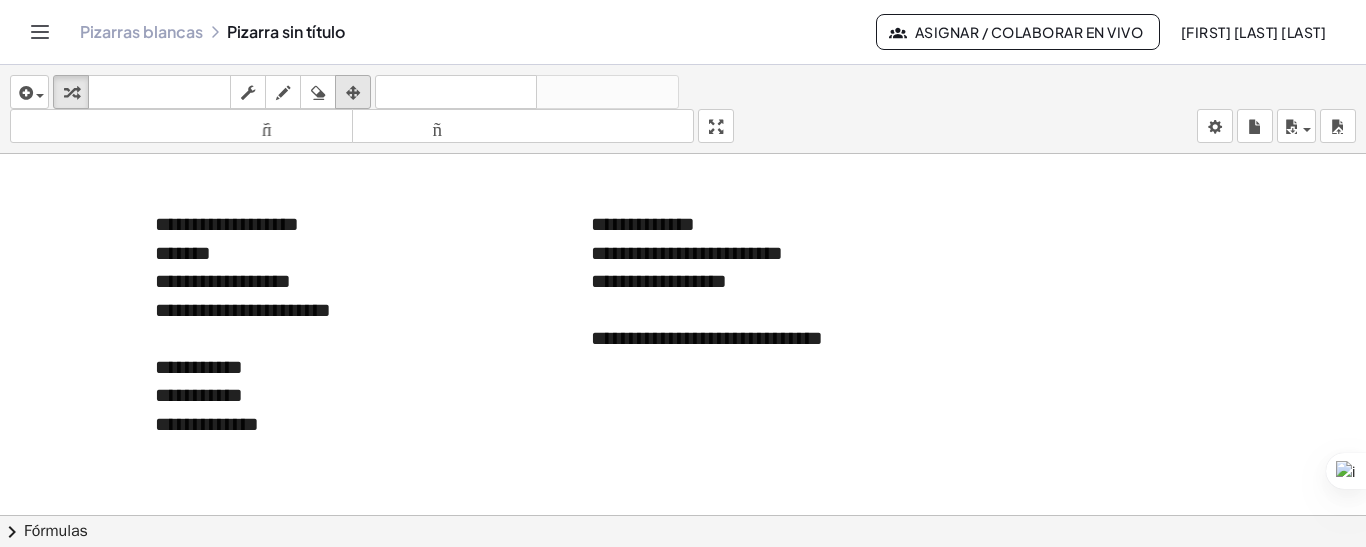 click at bounding box center [353, 92] 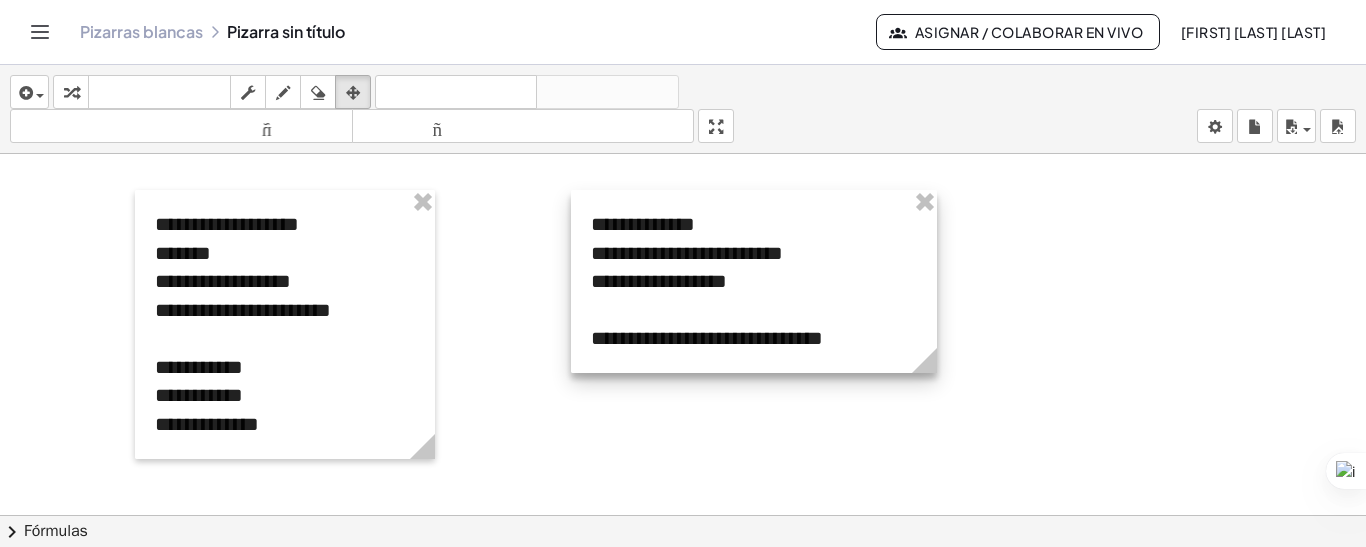 drag, startPoint x: 862, startPoint y: 401, endPoint x: 928, endPoint y: 397, distance: 66.1211 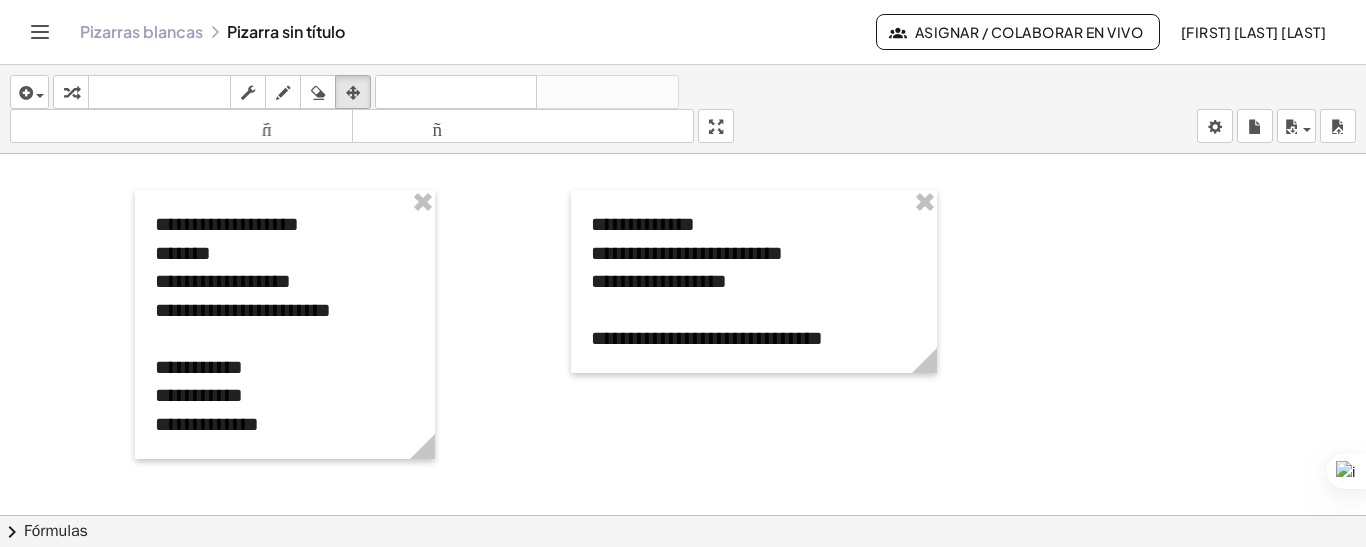 click at bounding box center (683, 613) 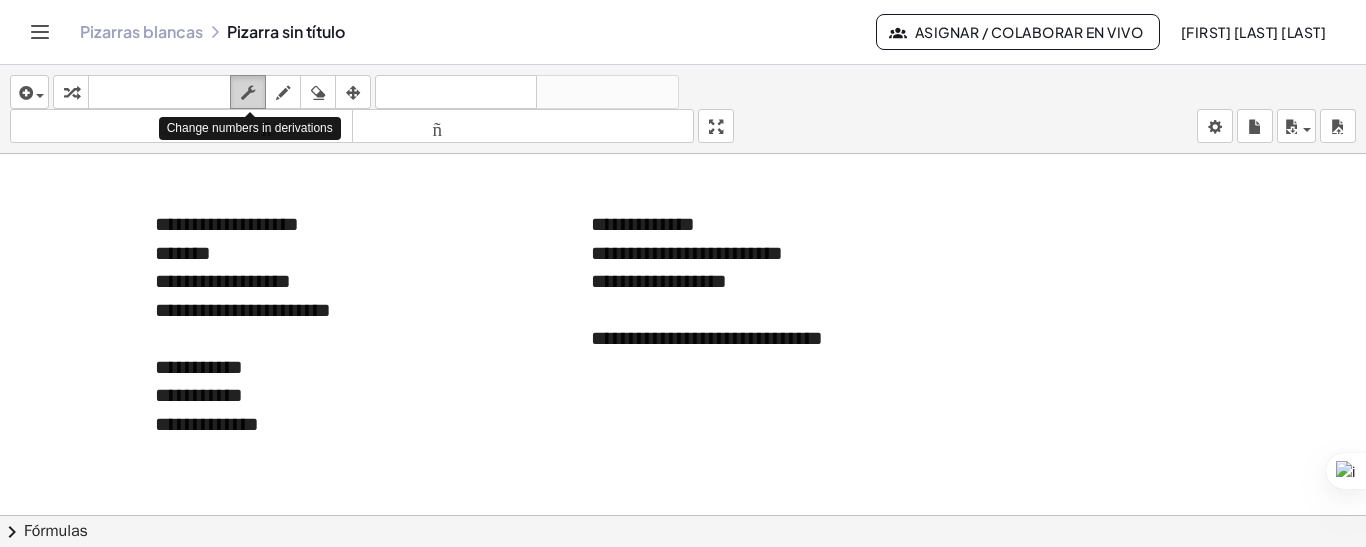 click at bounding box center [248, 93] 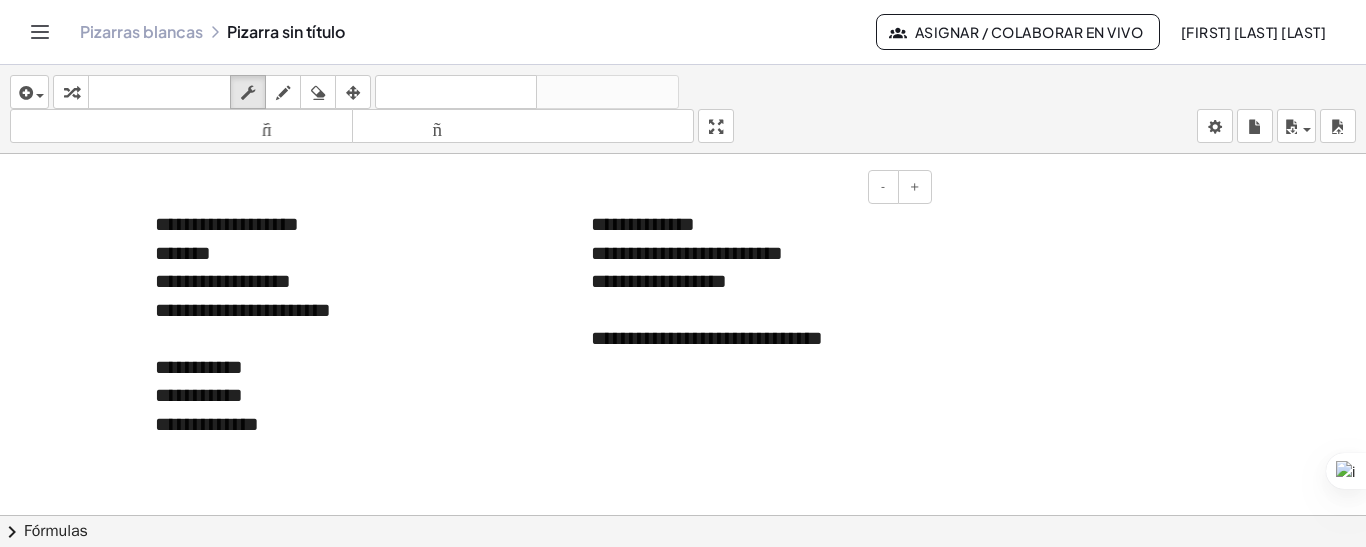 click on "**********" at bounding box center [687, 253] 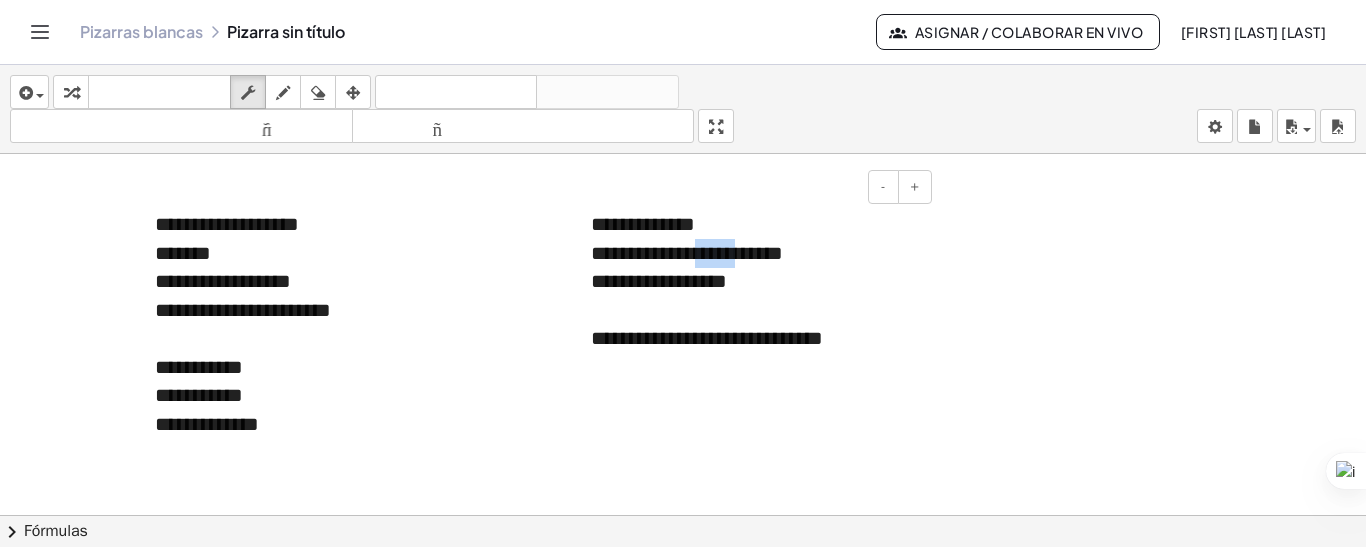 drag, startPoint x: 718, startPoint y: 255, endPoint x: 765, endPoint y: 253, distance: 47.042534 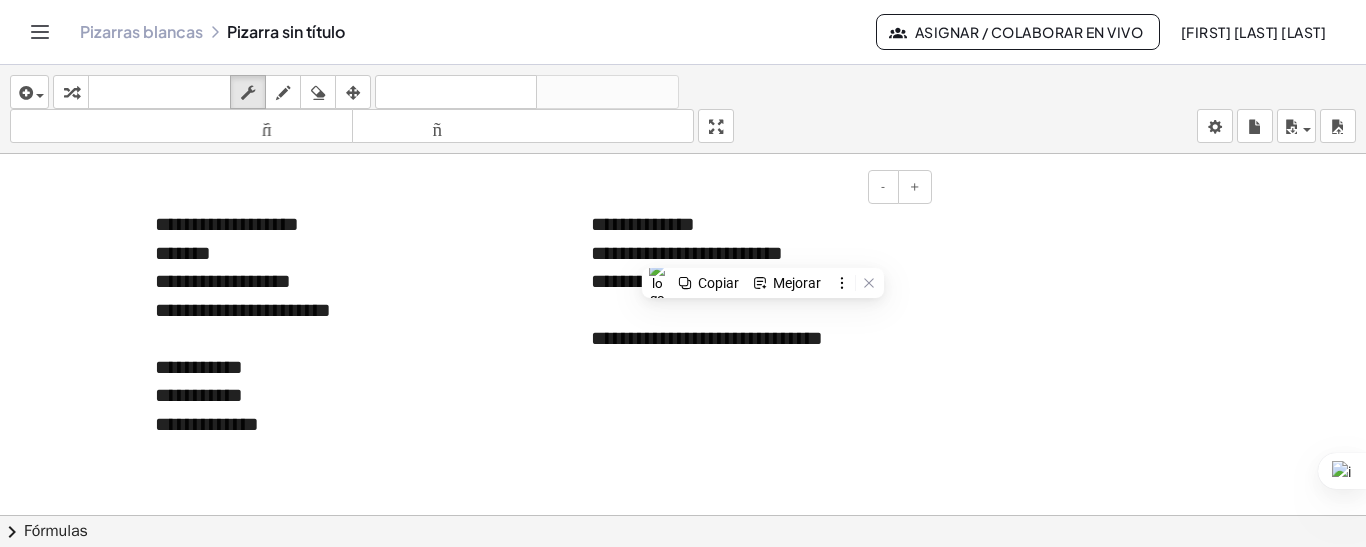 click on "**********" at bounding box center [687, 253] 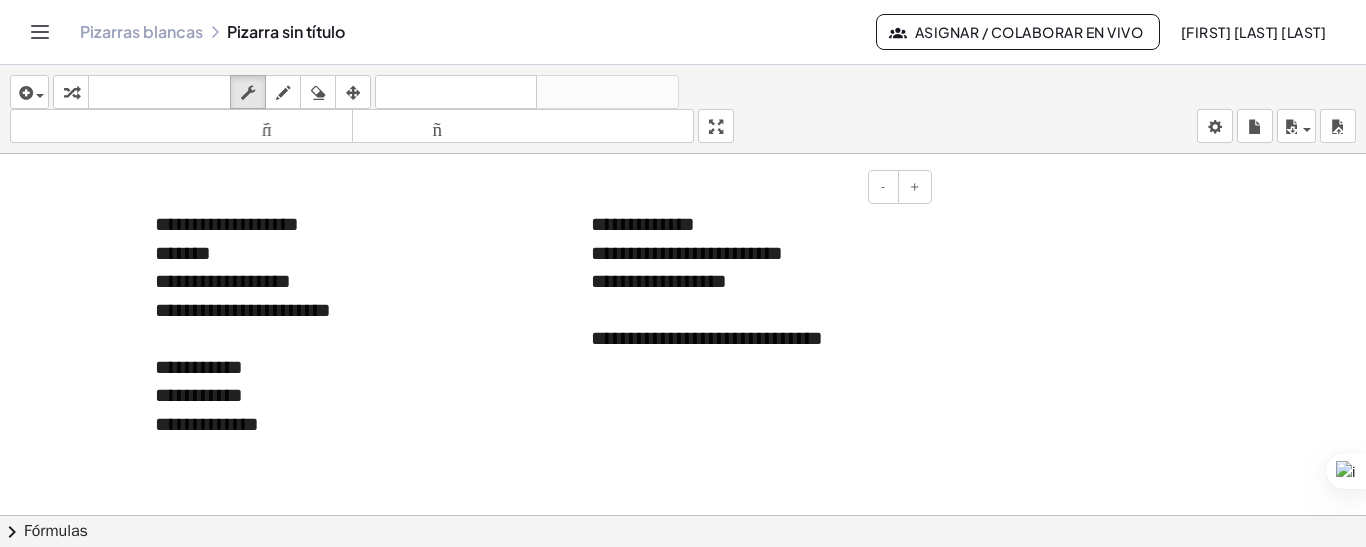 click on "**********" at bounding box center (659, 281) 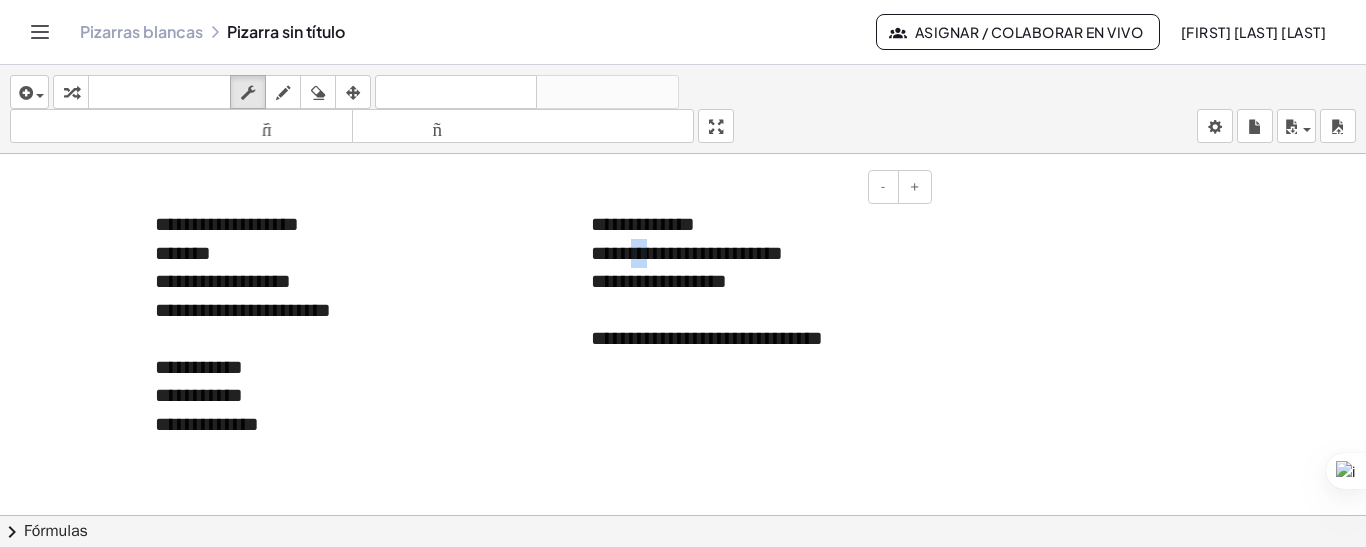 drag, startPoint x: 644, startPoint y: 250, endPoint x: 664, endPoint y: 253, distance: 20.22375 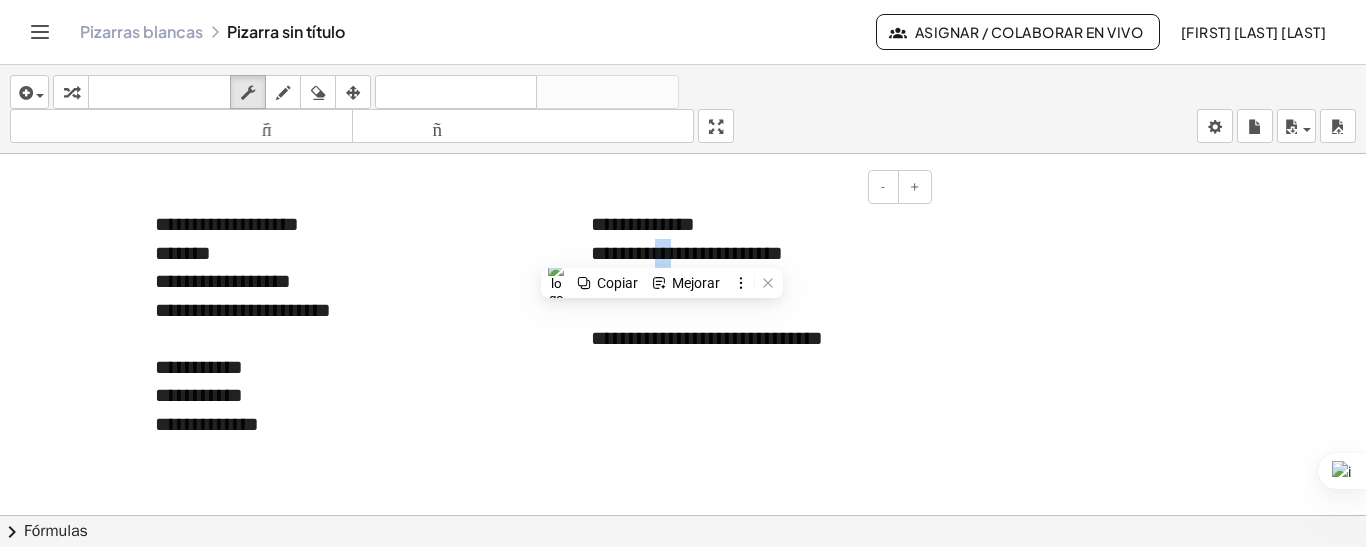 drag, startPoint x: 677, startPoint y: 254, endPoint x: 698, endPoint y: 254, distance: 21 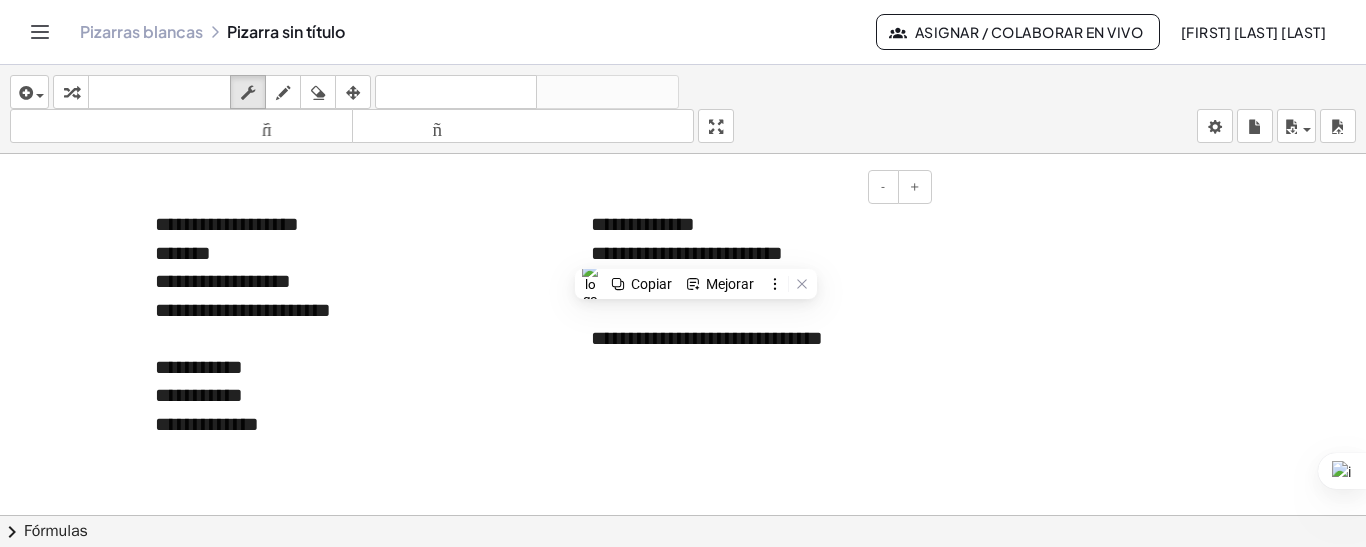click on "**********" at bounding box center (687, 253) 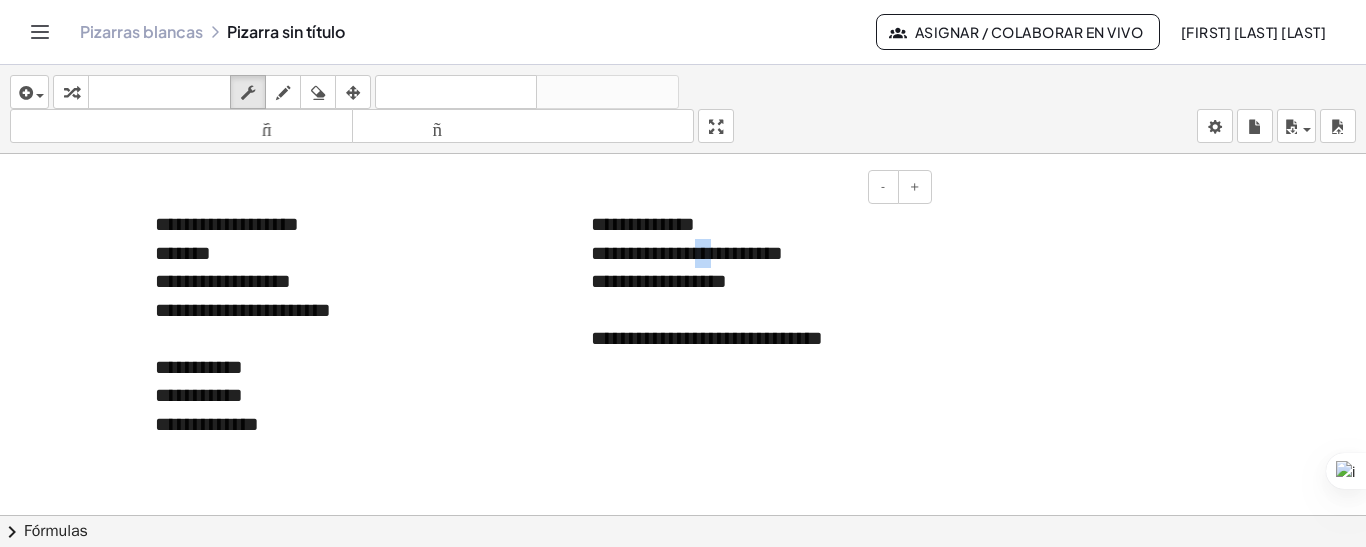 drag, startPoint x: 720, startPoint y: 252, endPoint x: 736, endPoint y: 251, distance: 16.03122 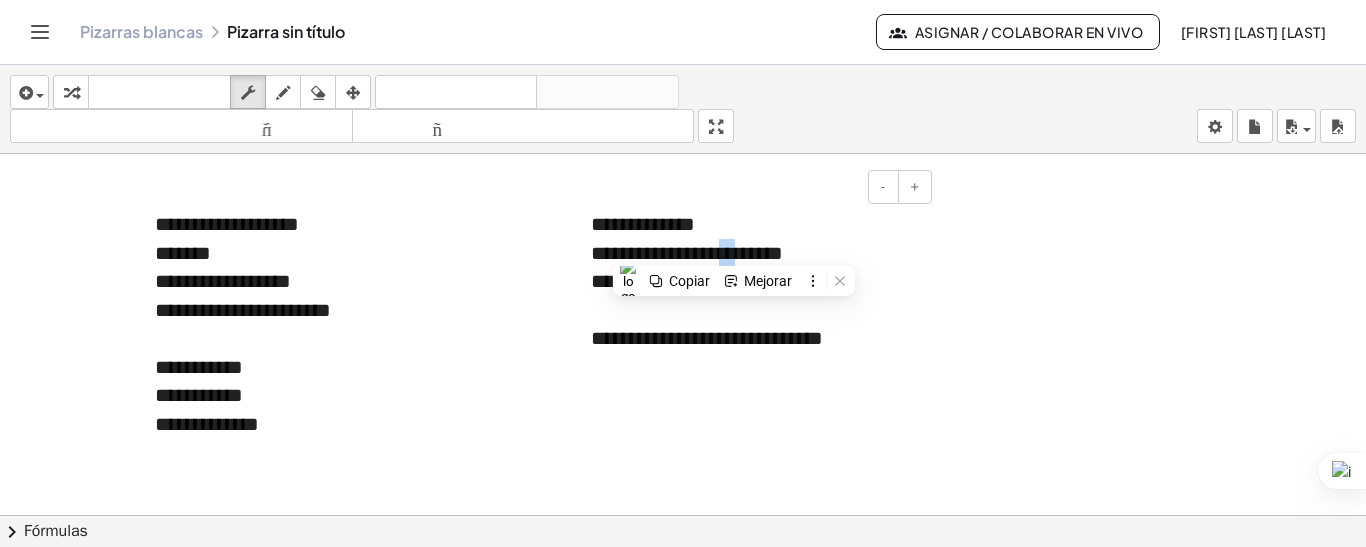drag, startPoint x: 750, startPoint y: 250, endPoint x: 768, endPoint y: 250, distance: 18 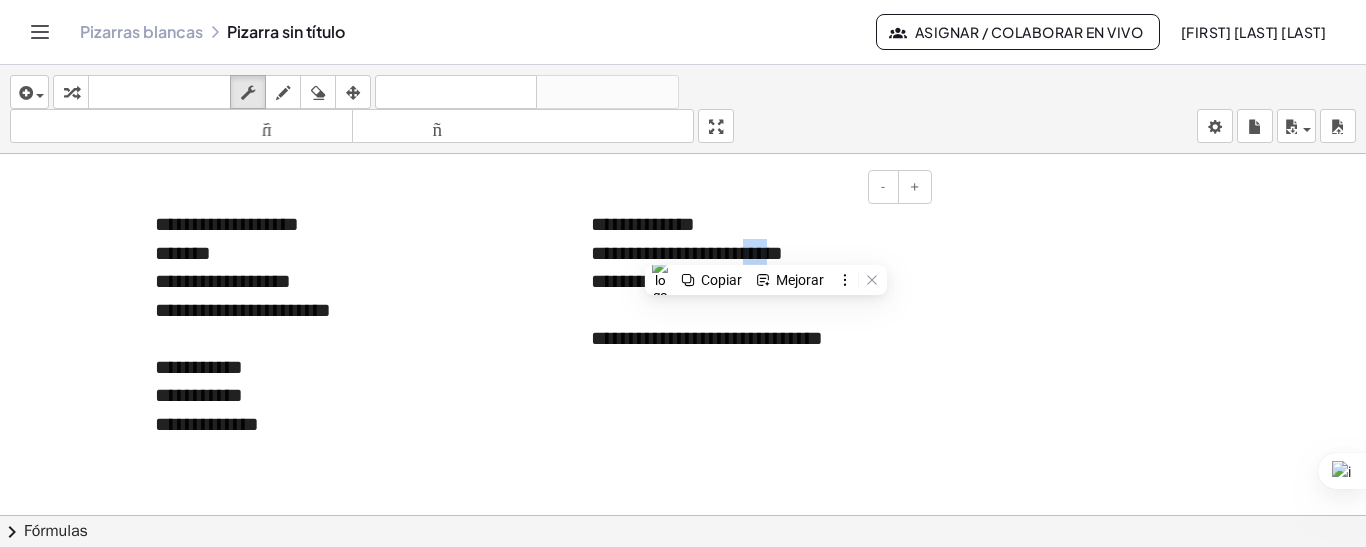 drag, startPoint x: 777, startPoint y: 250, endPoint x: 807, endPoint y: 250, distance: 30 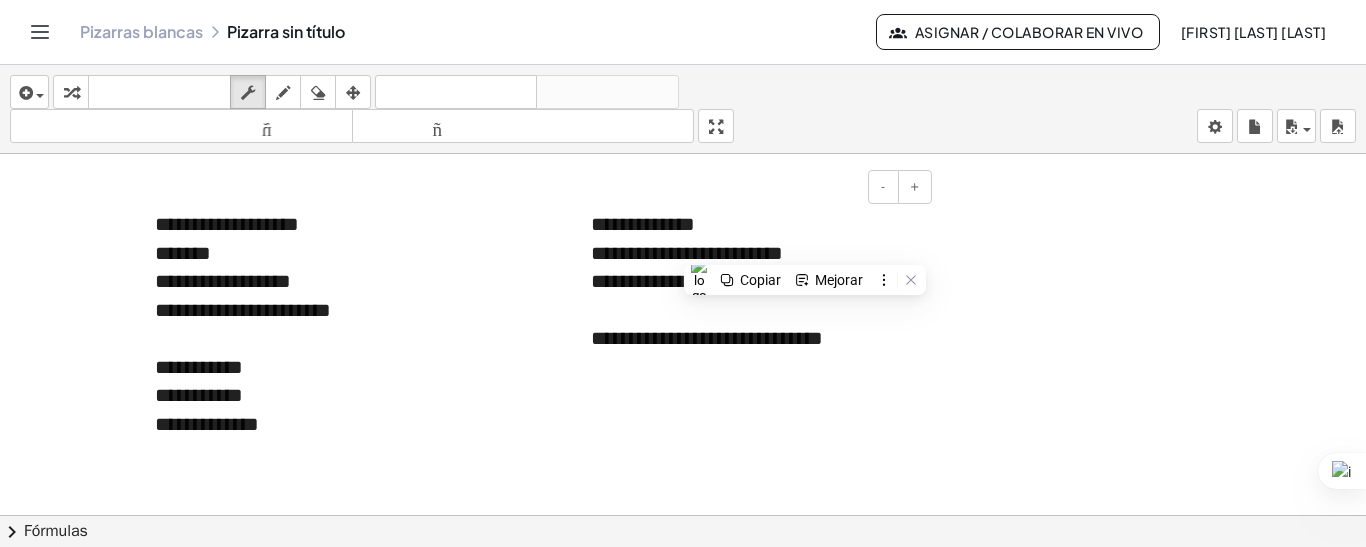 click on "**********" at bounding box center [754, 253] 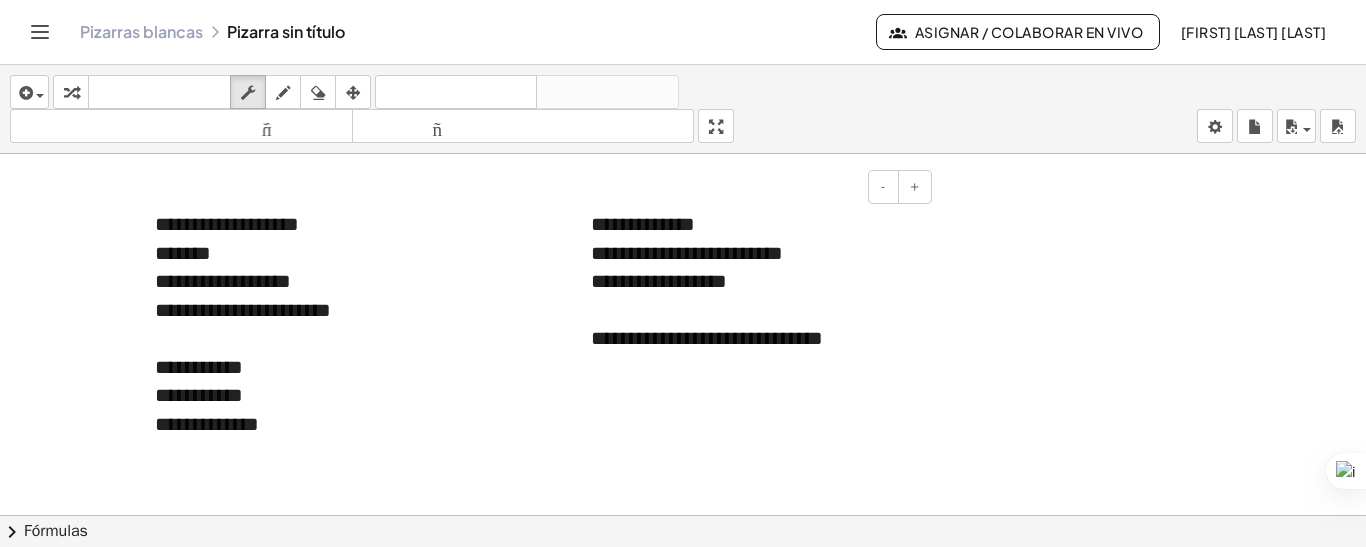 click on "**********" at bounding box center [754, 281] 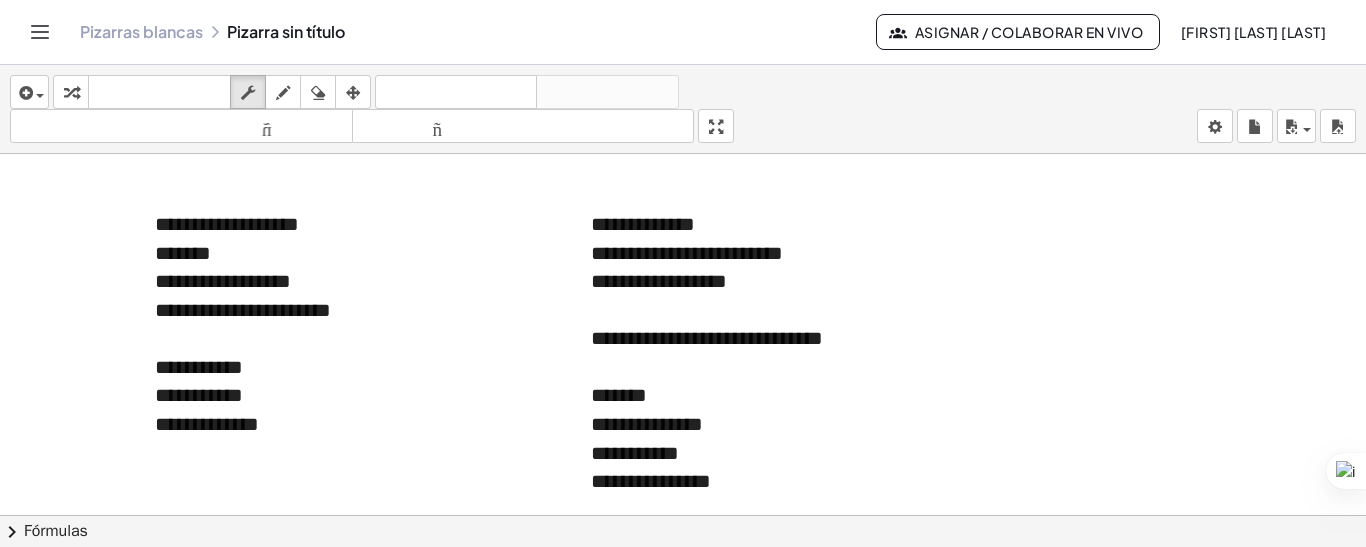 click at bounding box center (683, 613) 